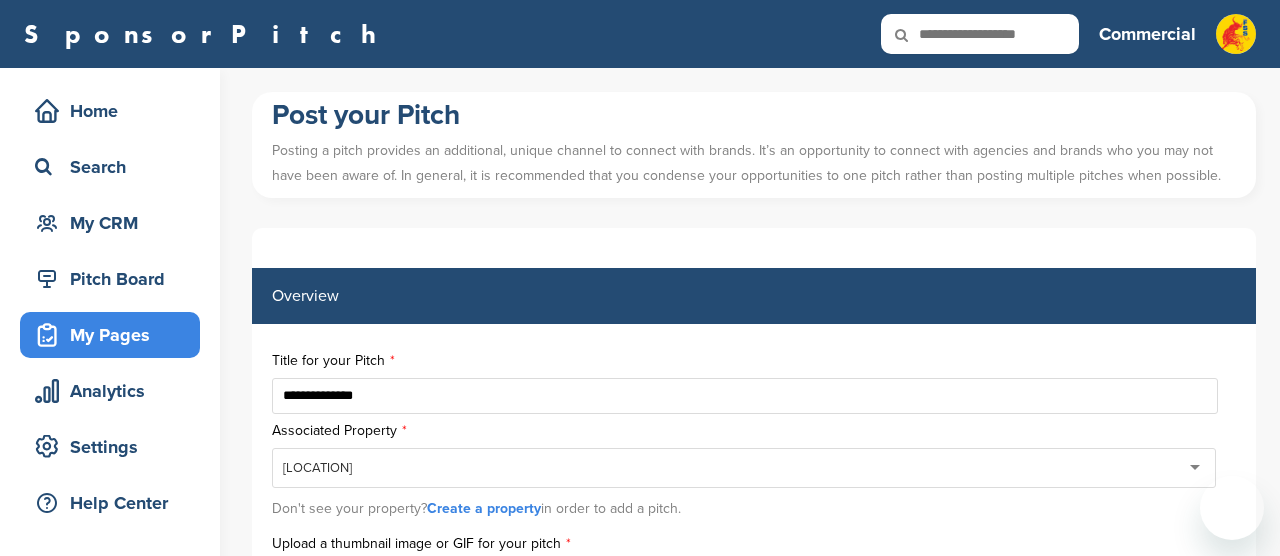 scroll, scrollTop: 506, scrollLeft: 0, axis: vertical 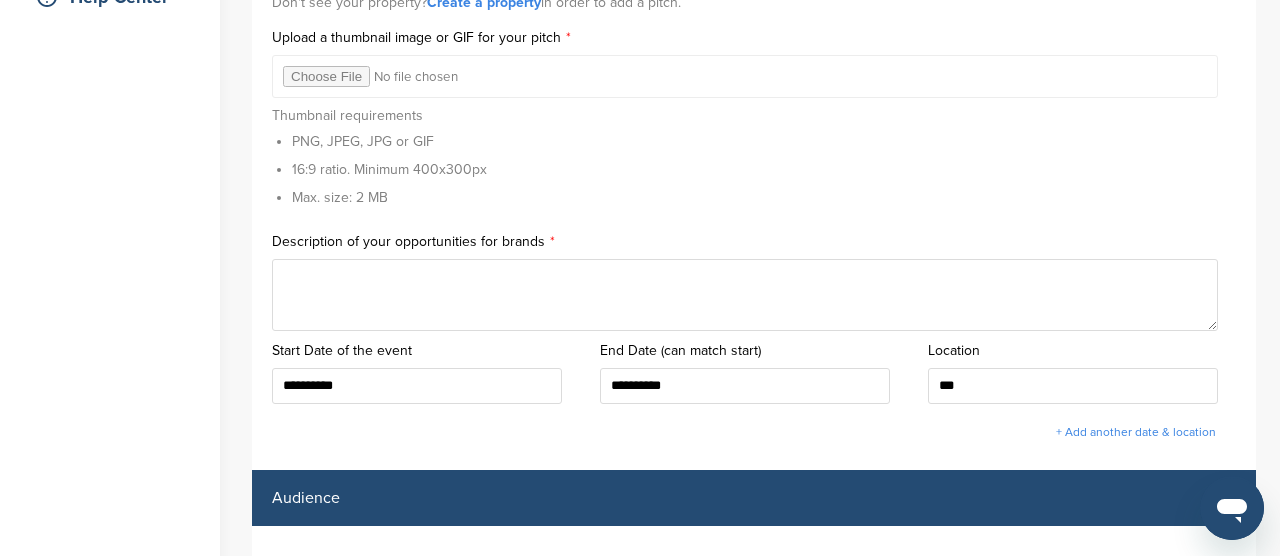 click at bounding box center [745, 295] 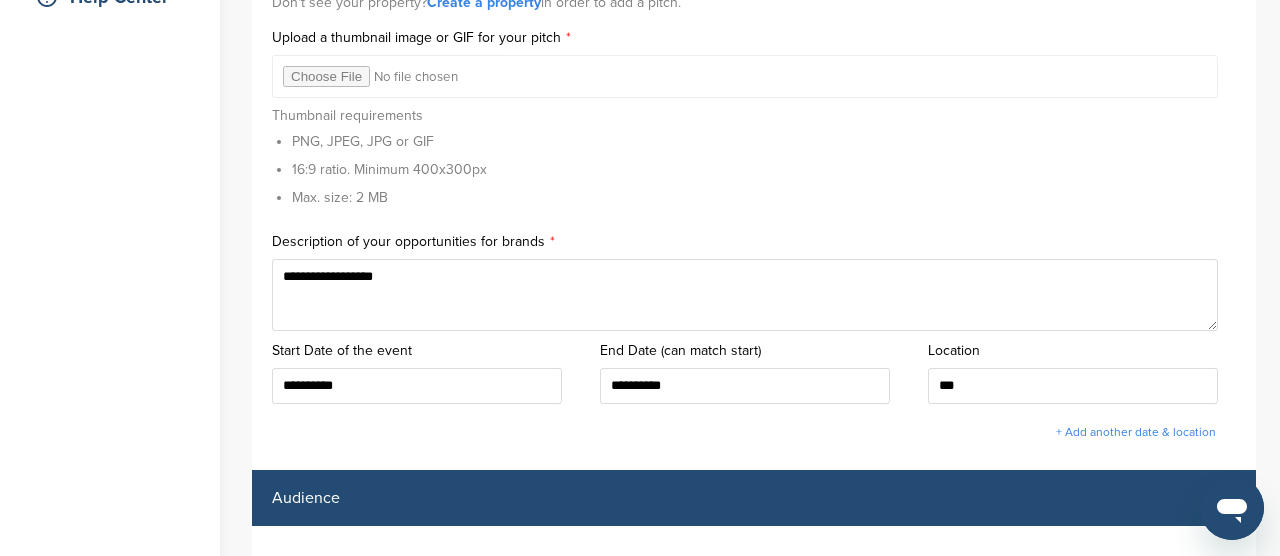 drag, startPoint x: 513, startPoint y: 285, endPoint x: 260, endPoint y: 264, distance: 253.87004 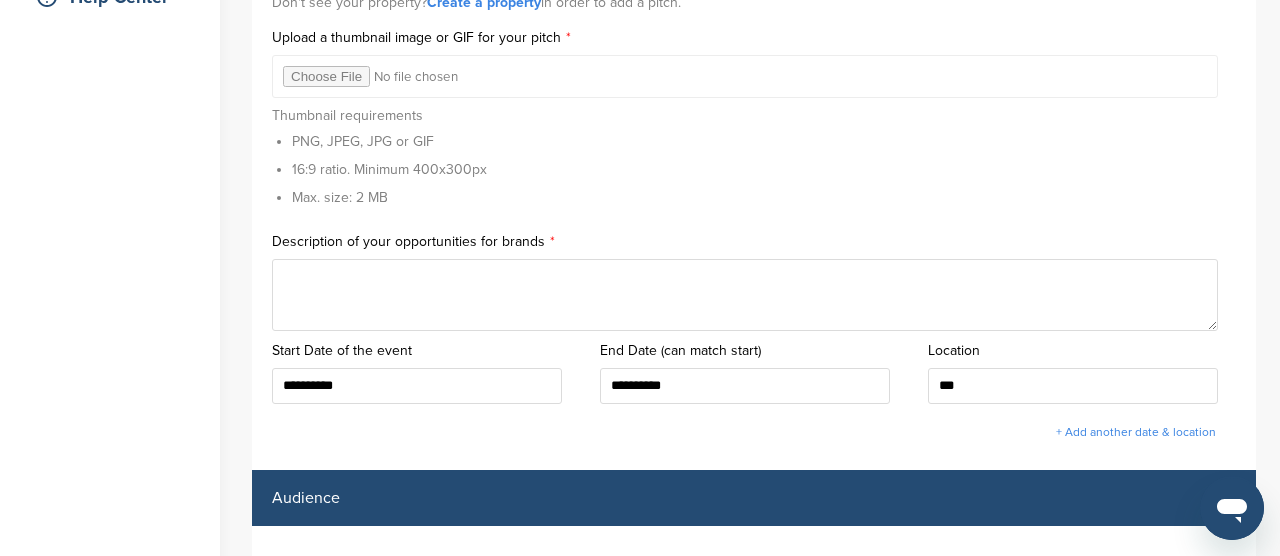 click at bounding box center [745, 295] 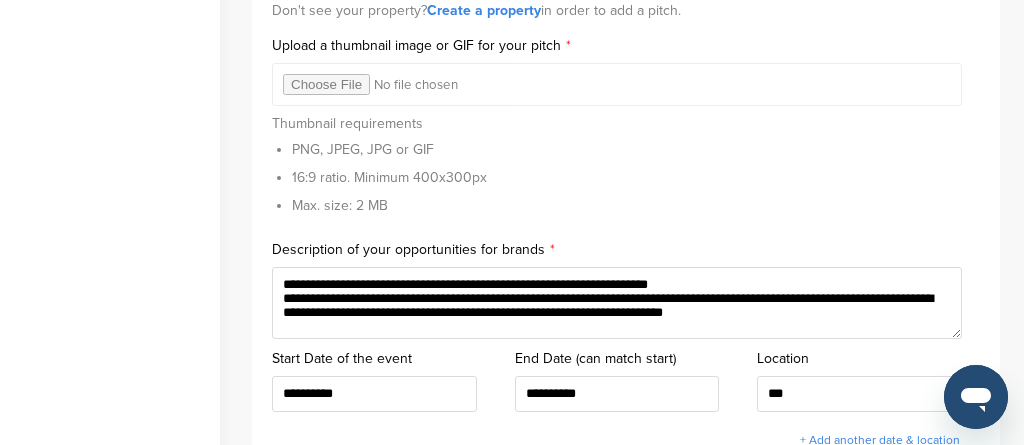 scroll, scrollTop: 525, scrollLeft: 0, axis: vertical 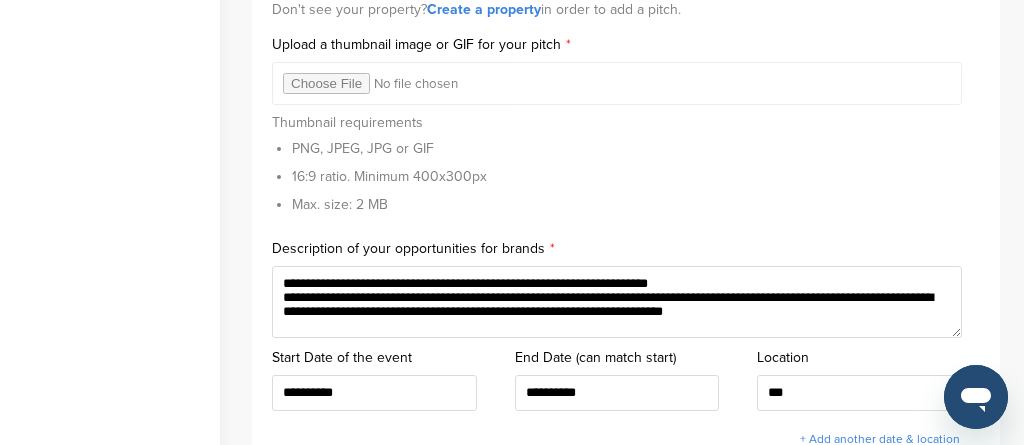 click on "**********" at bounding box center [617, 302] 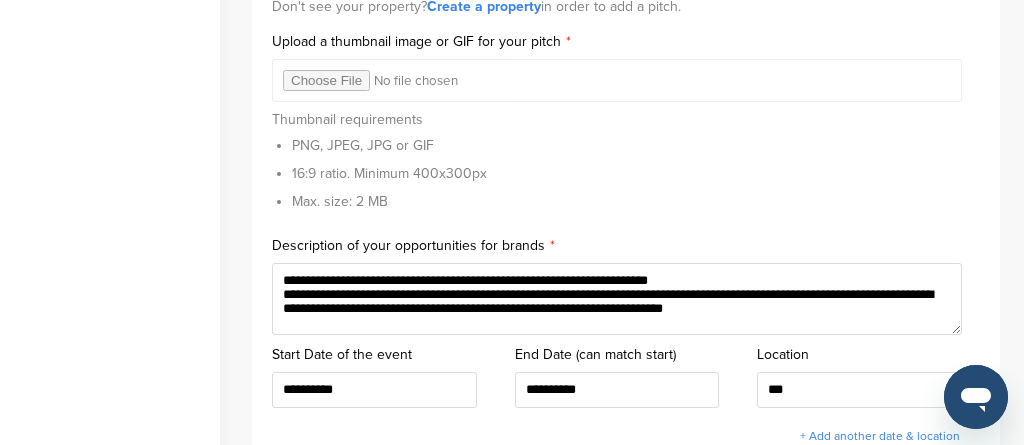 click on "**********" at bounding box center [617, 299] 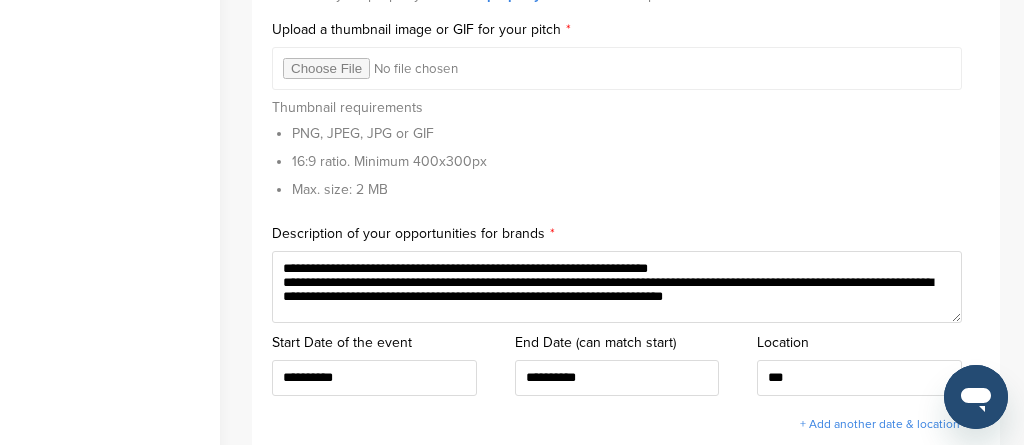 scroll, scrollTop: 540, scrollLeft: 0, axis: vertical 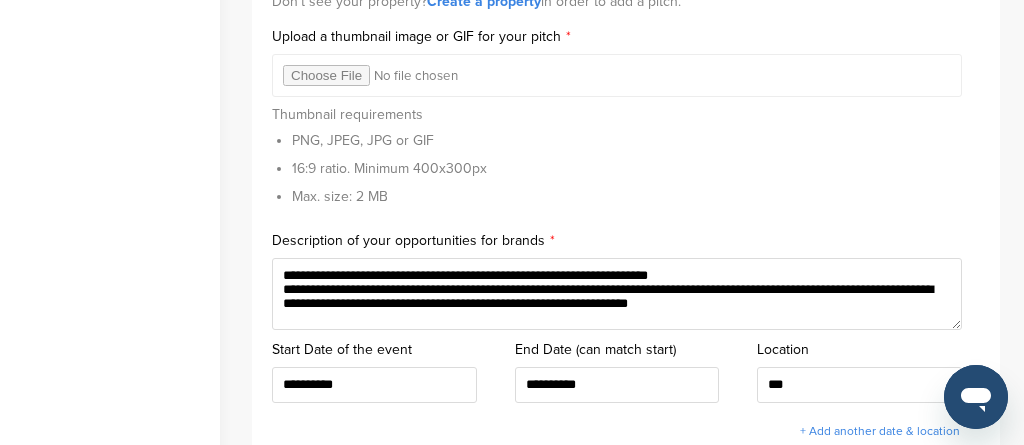 click on "**********" at bounding box center (617, 294) 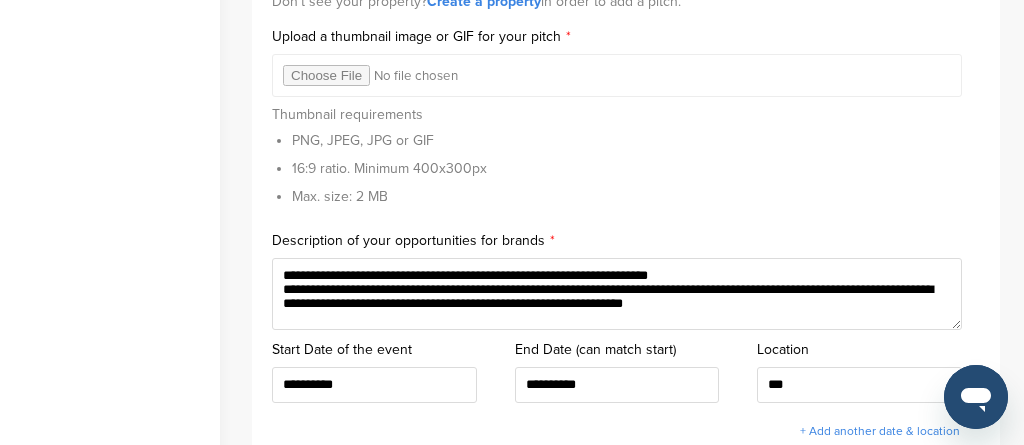 drag, startPoint x: 577, startPoint y: 276, endPoint x: 644, endPoint y: 277, distance: 67.00746 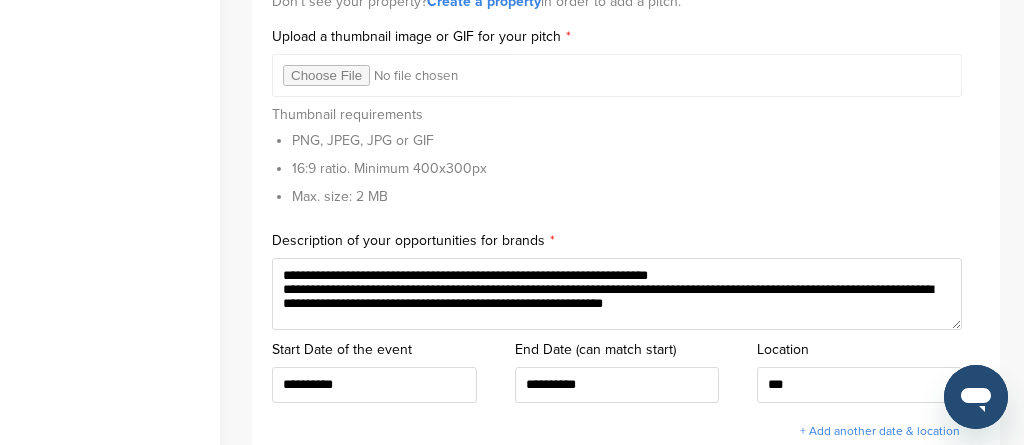 drag, startPoint x: 692, startPoint y: 265, endPoint x: 288, endPoint y: 256, distance: 404.10025 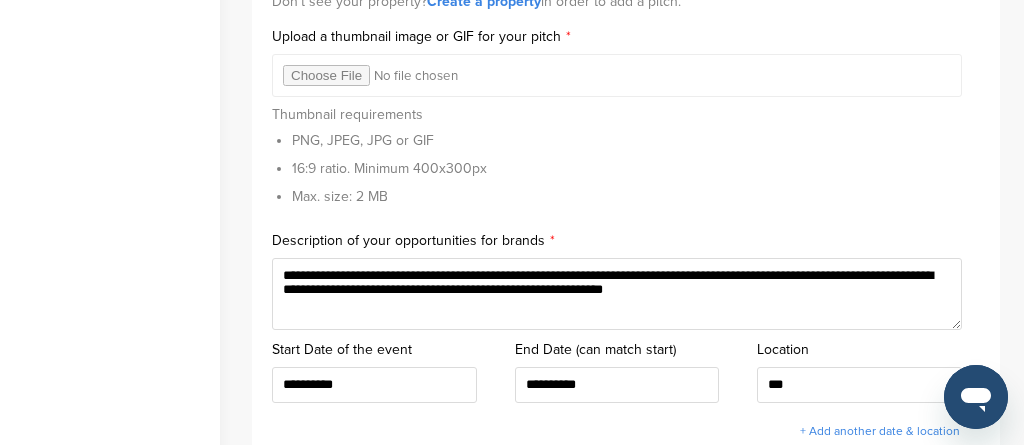 click on "**********" at bounding box center (617, 294) 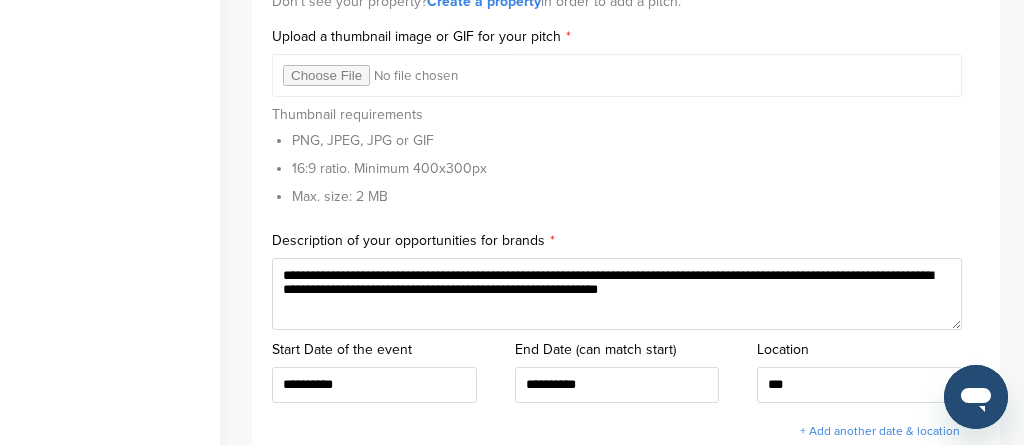 paste on "**********" 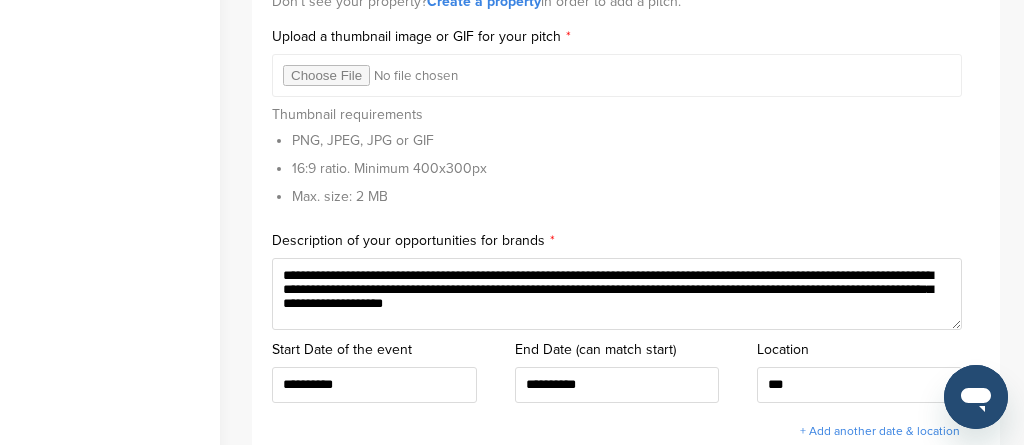 click on "**********" at bounding box center (617, 294) 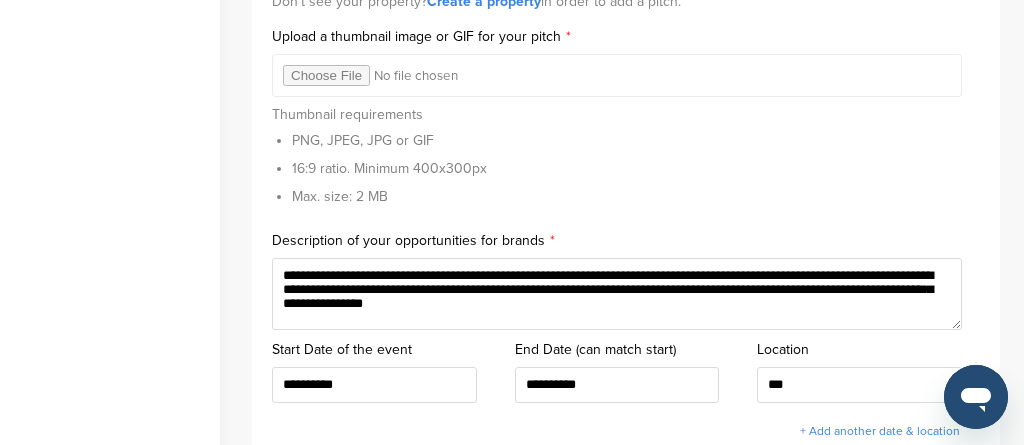 click on "**********" at bounding box center (617, 294) 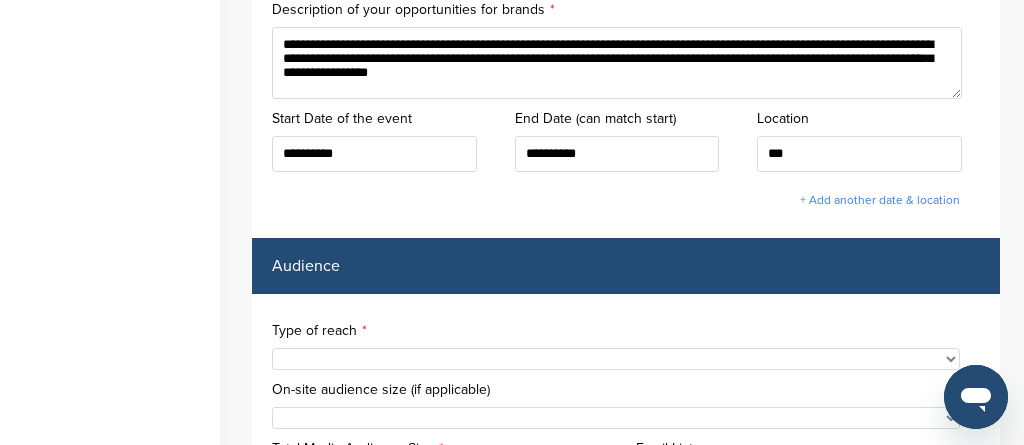 scroll, scrollTop: 851, scrollLeft: 0, axis: vertical 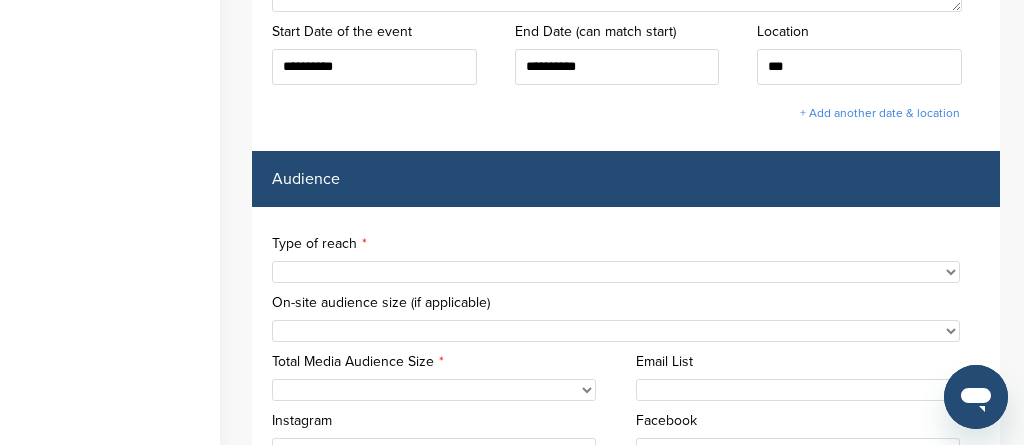 type on "**********" 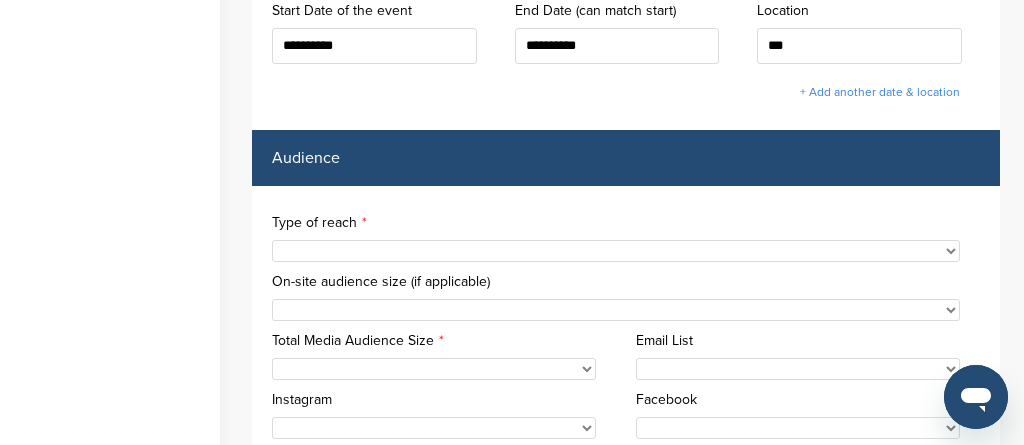 scroll, scrollTop: 881, scrollLeft: 0, axis: vertical 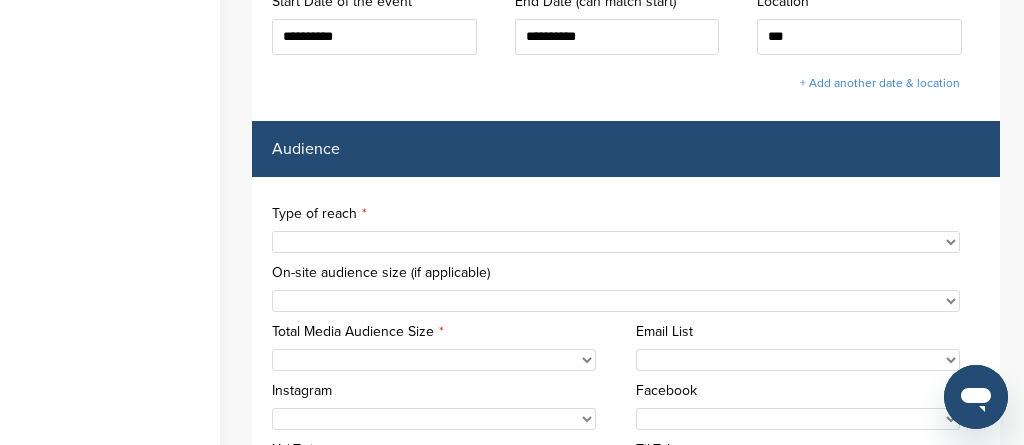 select on "*********" 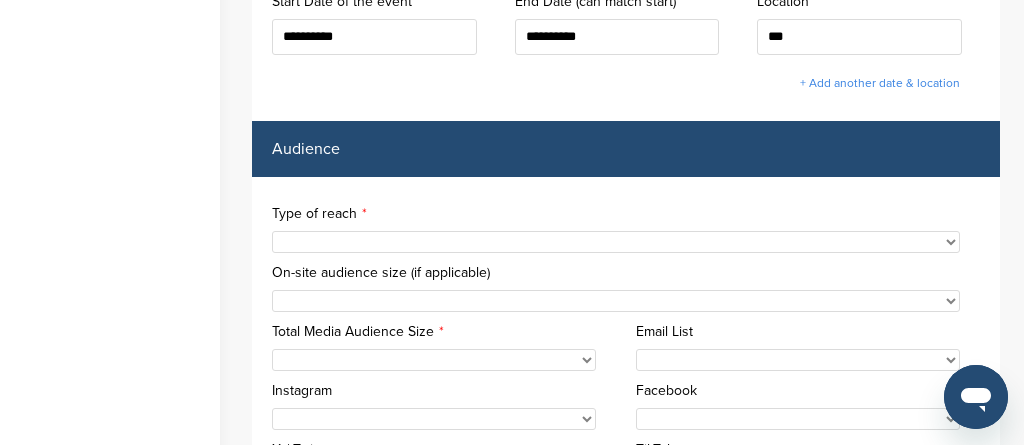 click on "**********" at bounding box center (626, 616) 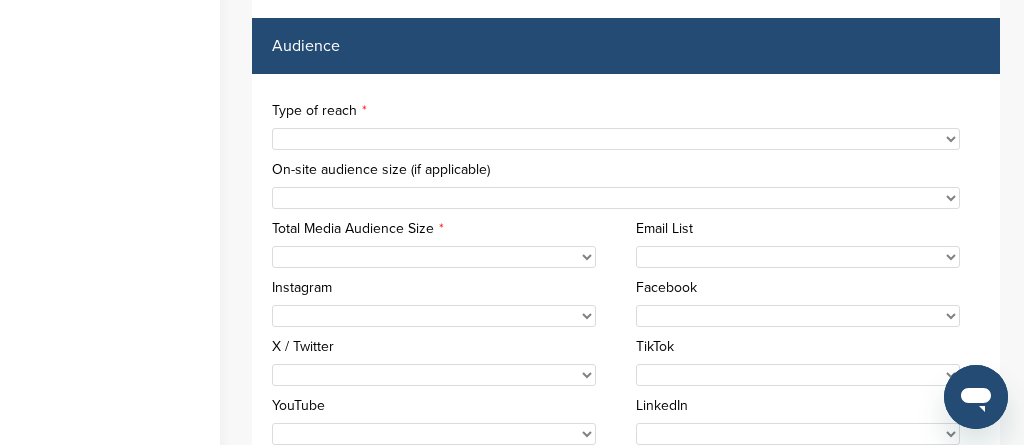 scroll, scrollTop: 1002, scrollLeft: 0, axis: vertical 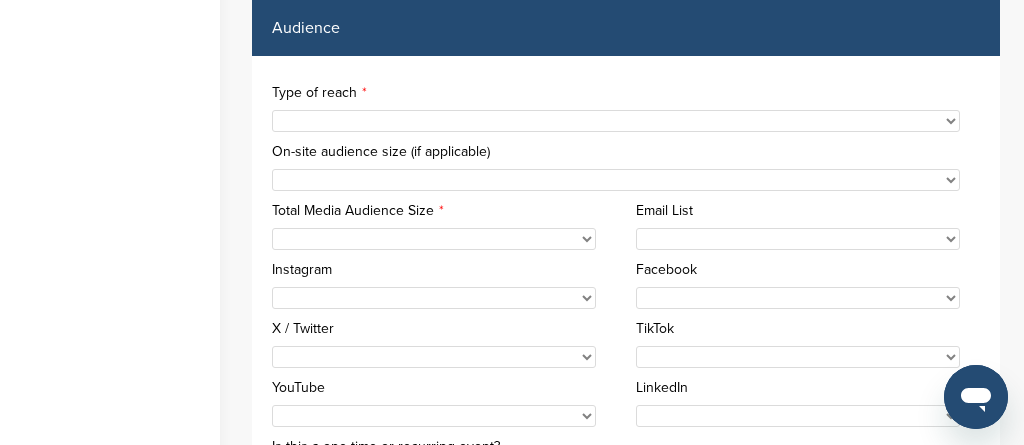 select on "******" 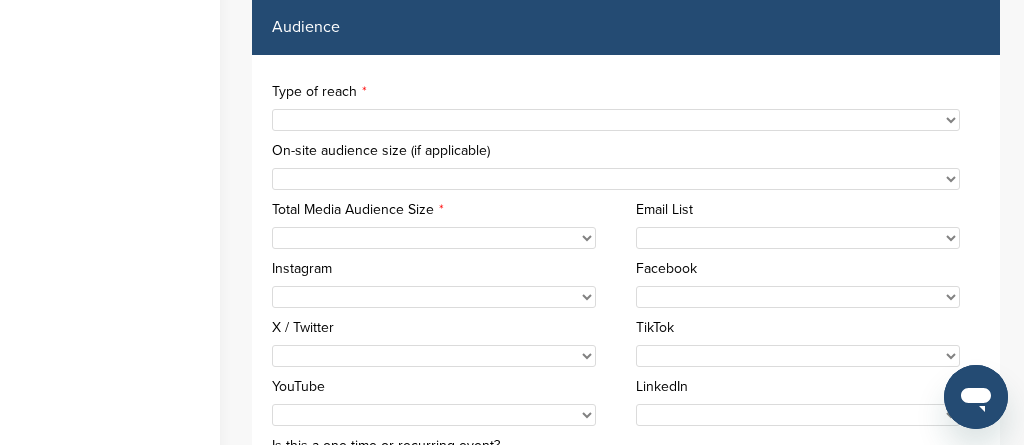 scroll, scrollTop: 1000, scrollLeft: 0, axis: vertical 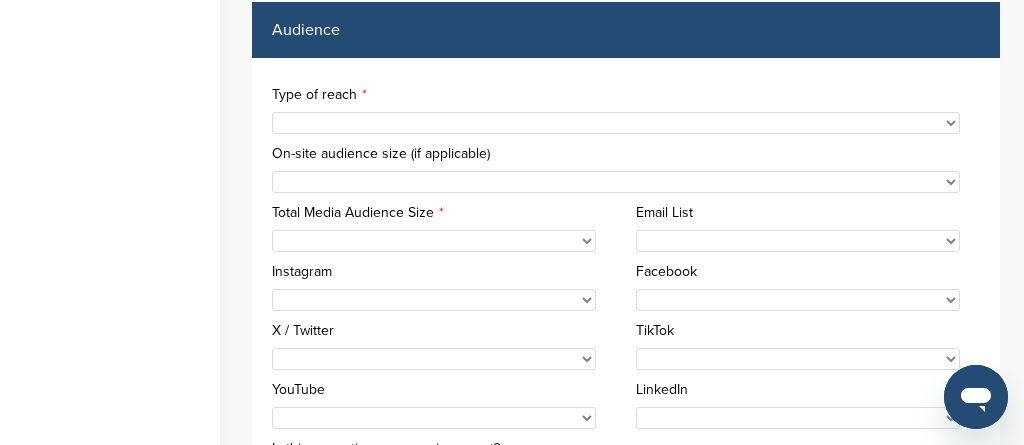 select on "******" 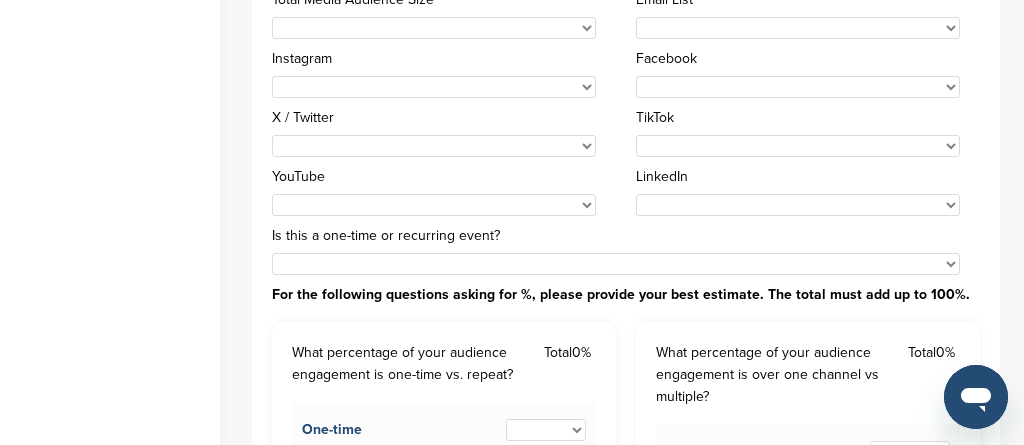 scroll, scrollTop: 1215, scrollLeft: 0, axis: vertical 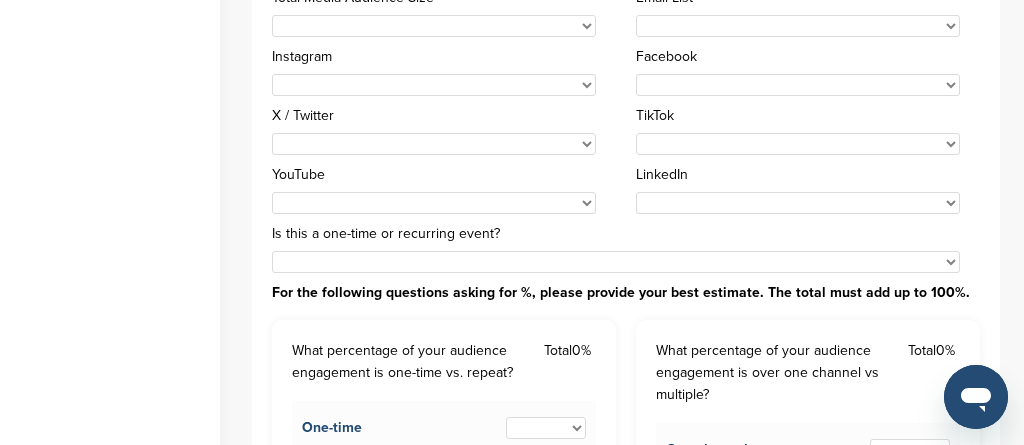 select on "*********" 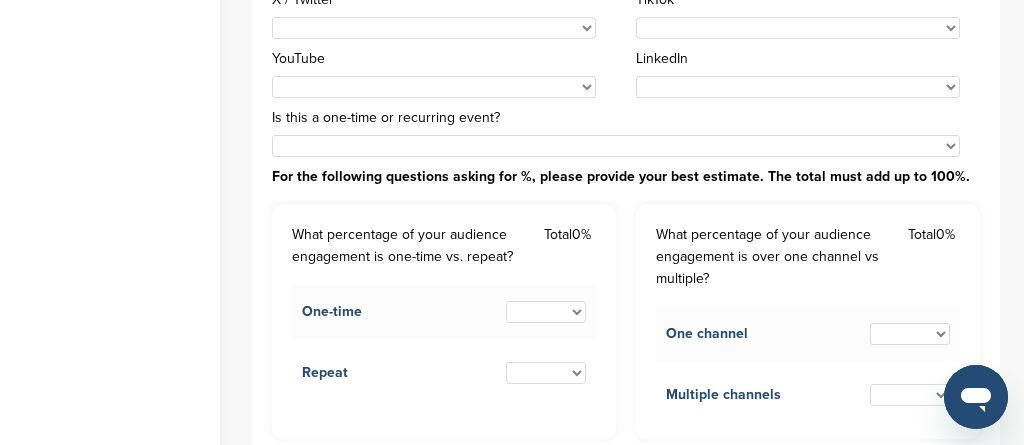 scroll, scrollTop: 1347, scrollLeft: 0, axis: vertical 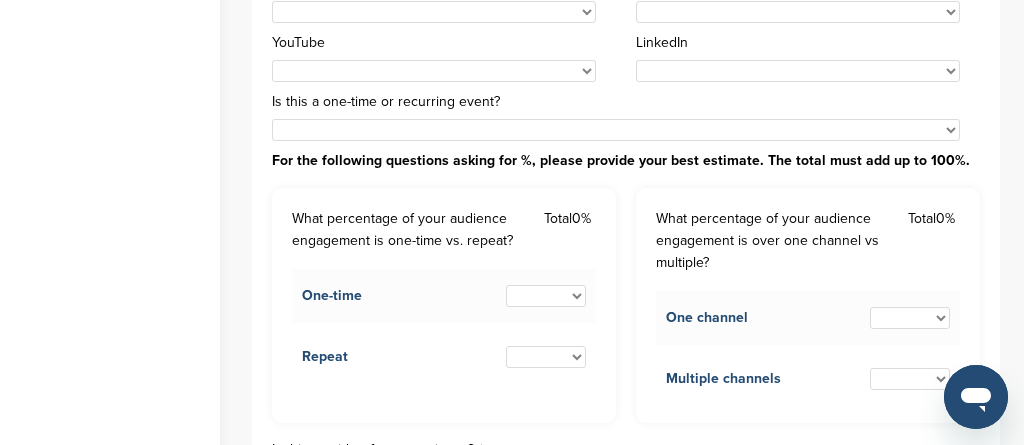 select on "**" 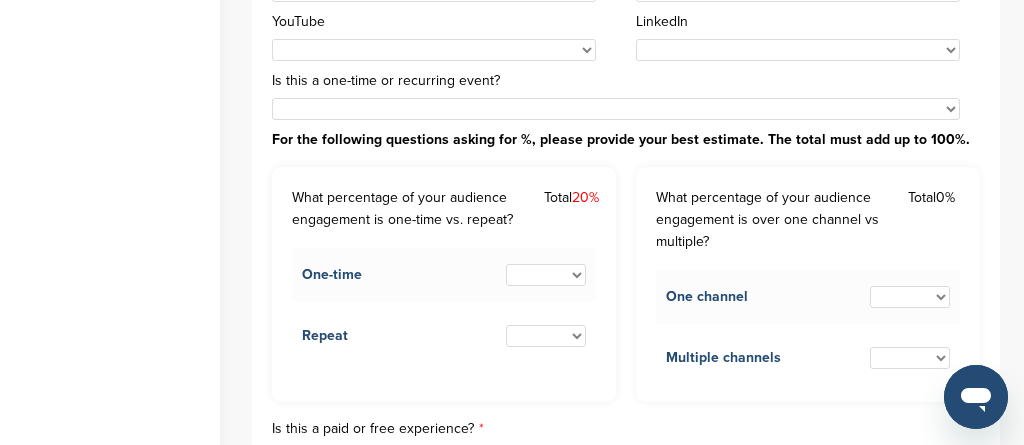 scroll, scrollTop: 1394, scrollLeft: 0, axis: vertical 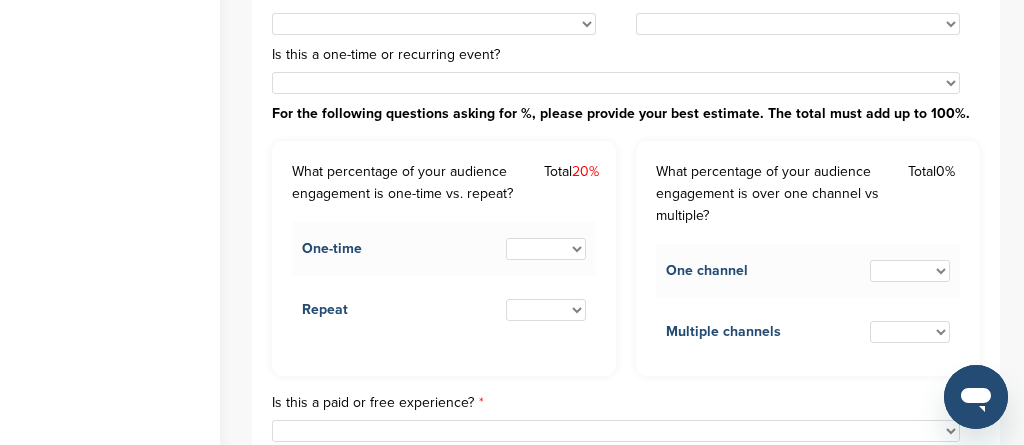 select on "**" 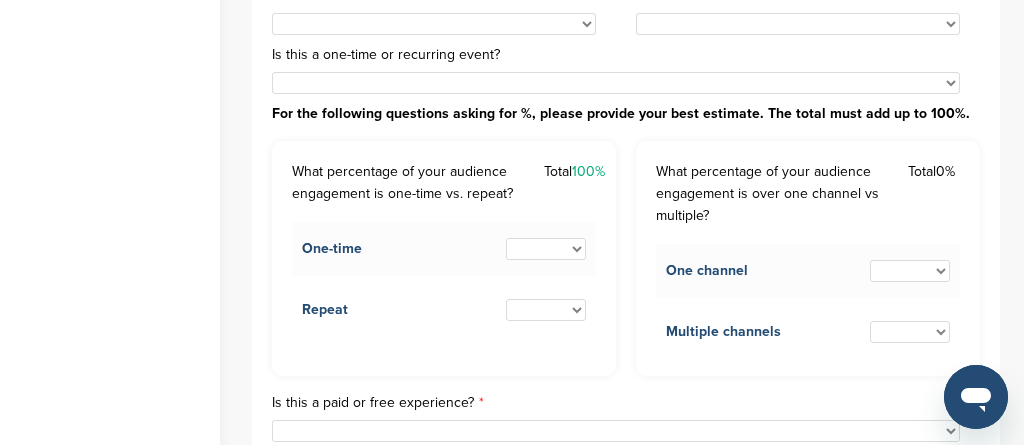 select on "**" 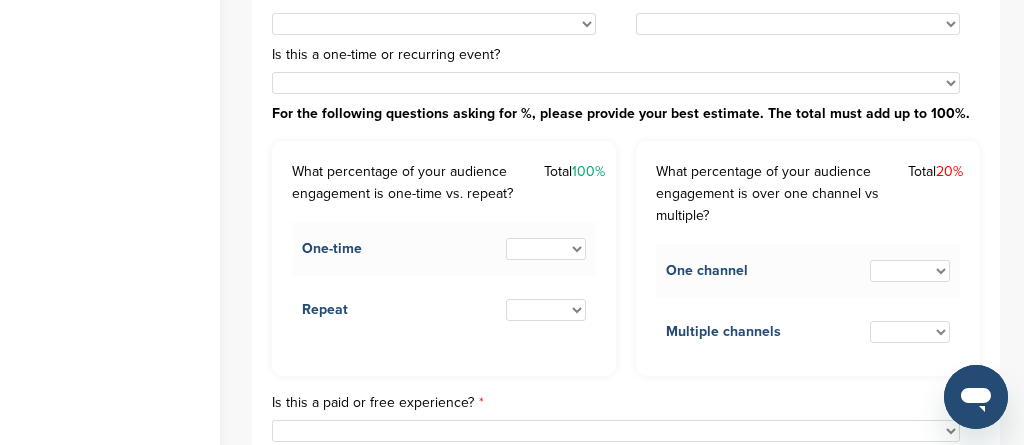 select on "**" 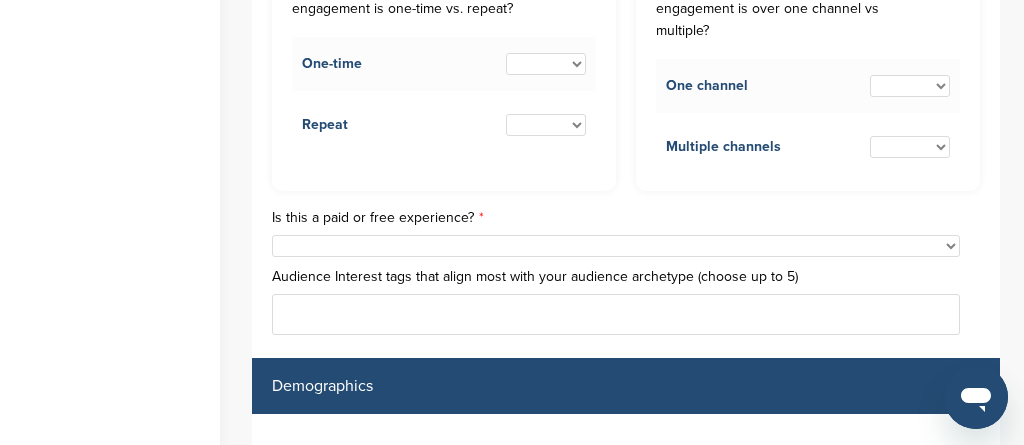 scroll, scrollTop: 1584, scrollLeft: 0, axis: vertical 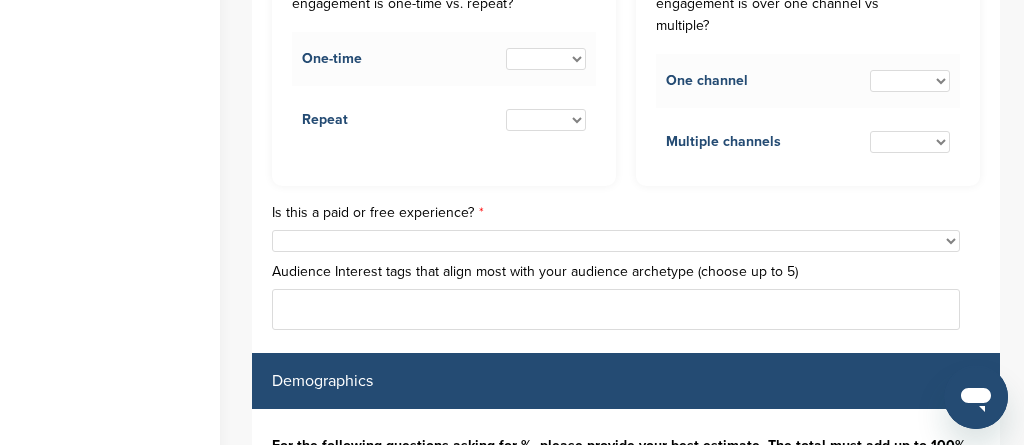 select on "****" 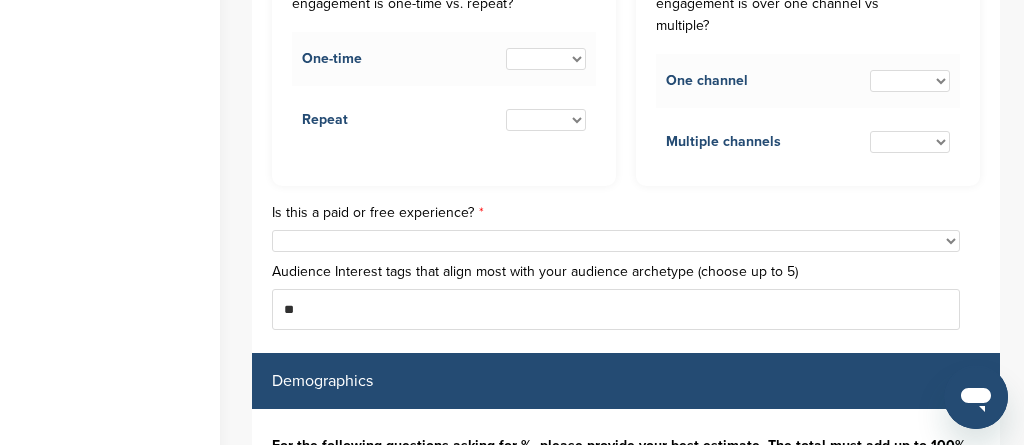 type on "*" 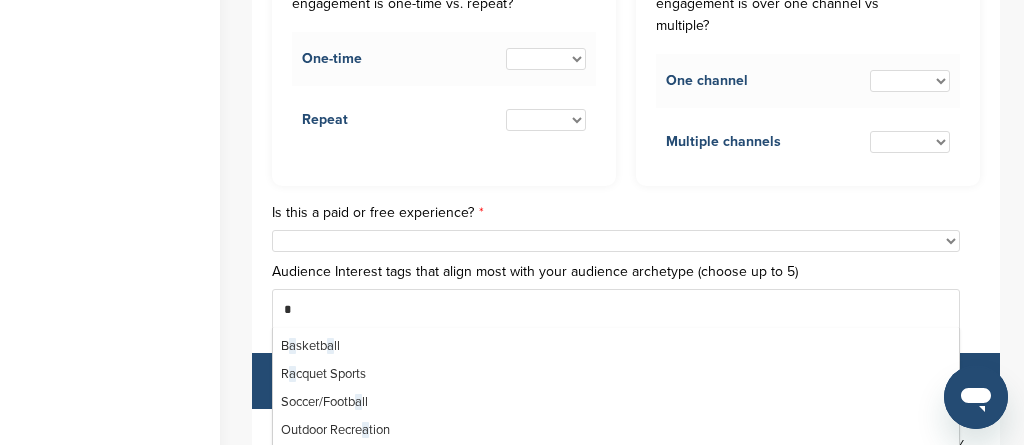 scroll, scrollTop: 0, scrollLeft: 0, axis: both 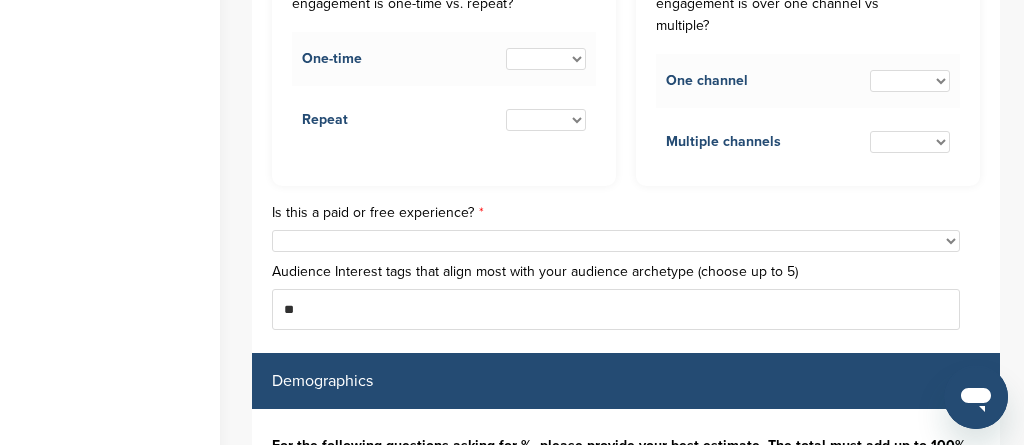 type on "*" 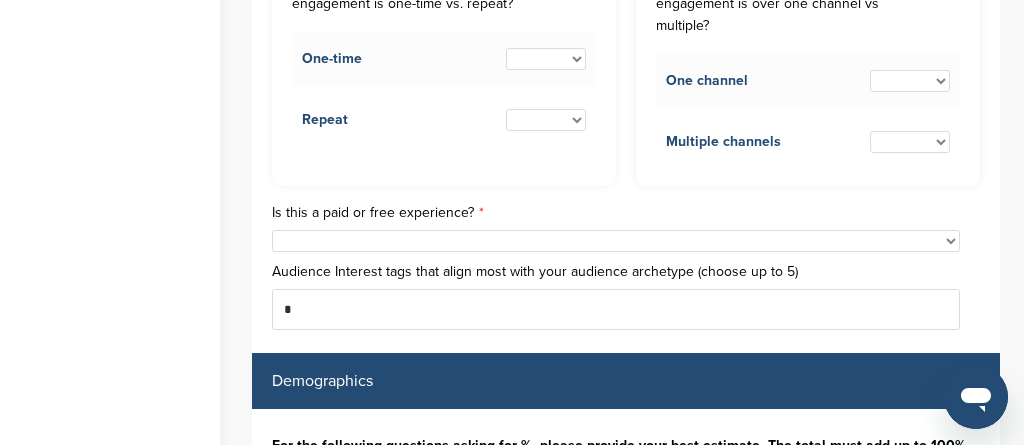 type 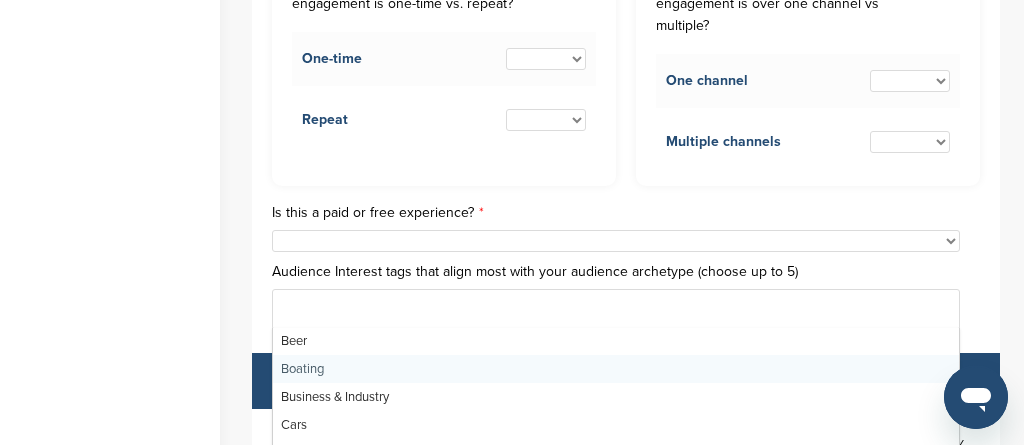 scroll, scrollTop: 142, scrollLeft: 0, axis: vertical 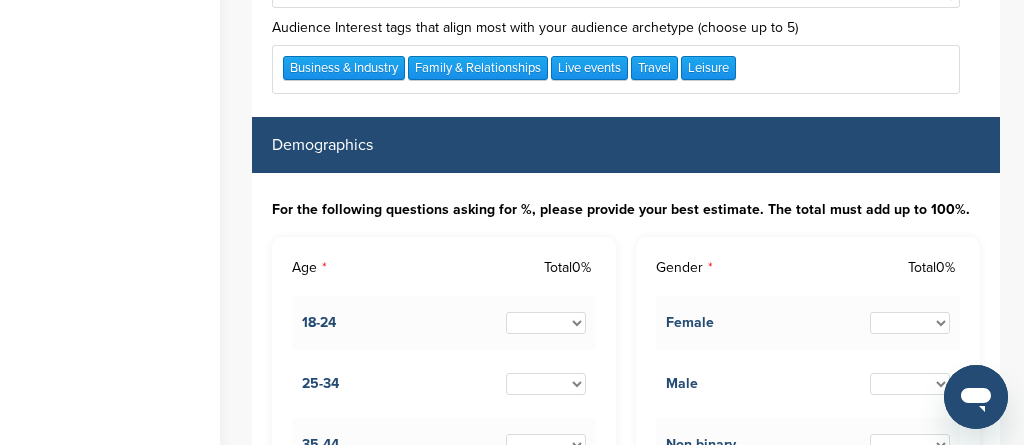 select on "**" 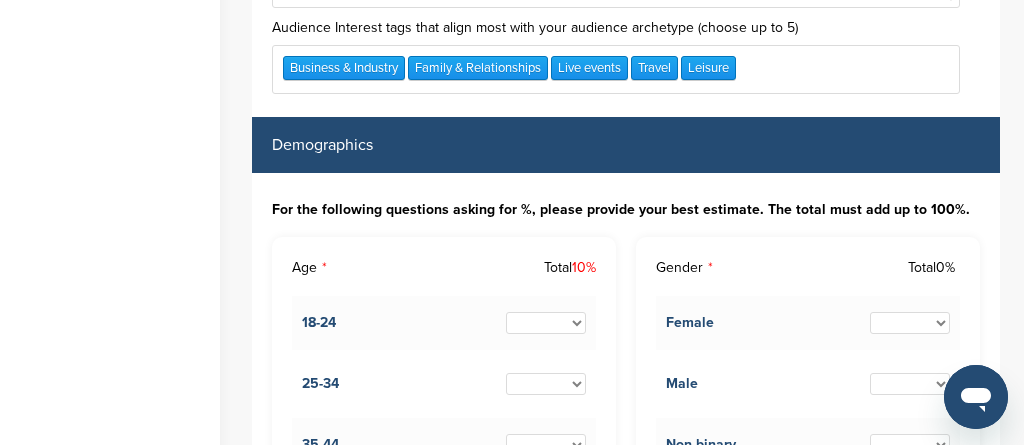 select on "**" 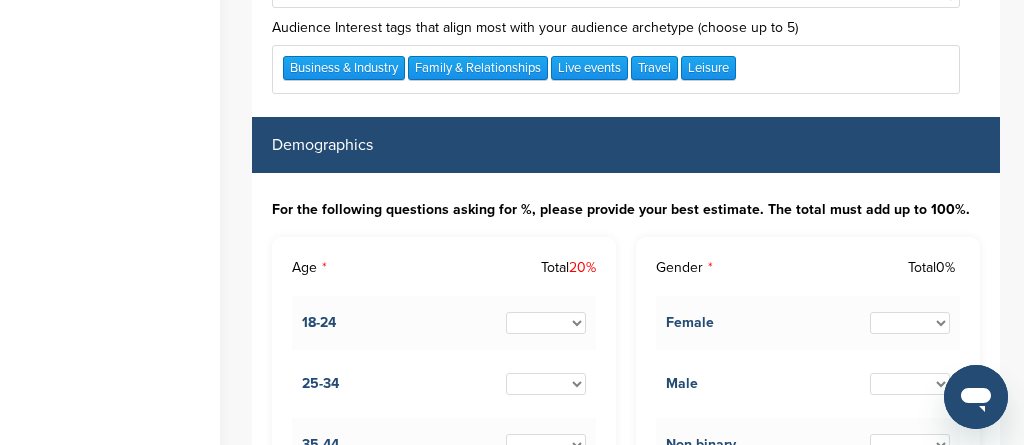select on "**" 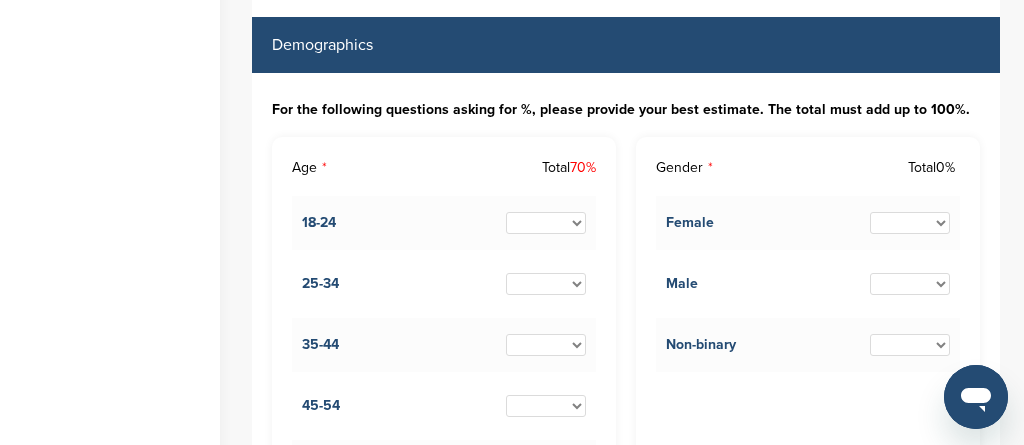 scroll, scrollTop: 1944, scrollLeft: 0, axis: vertical 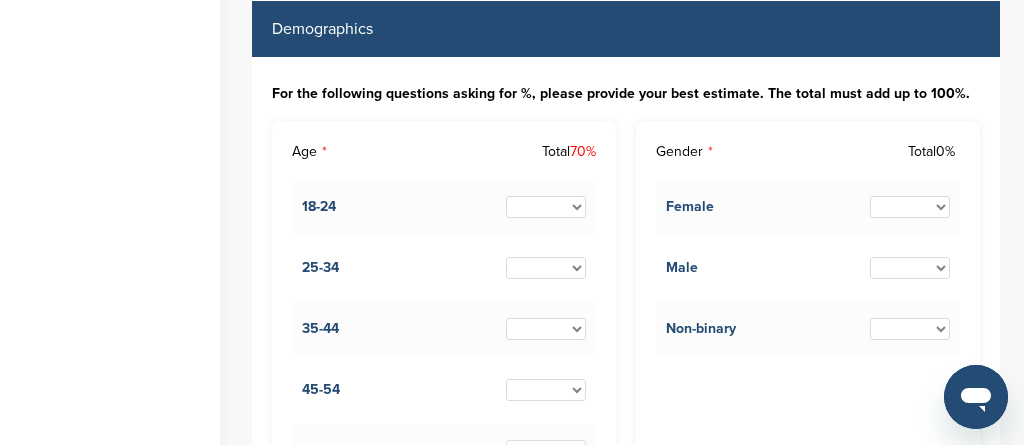 select on "**" 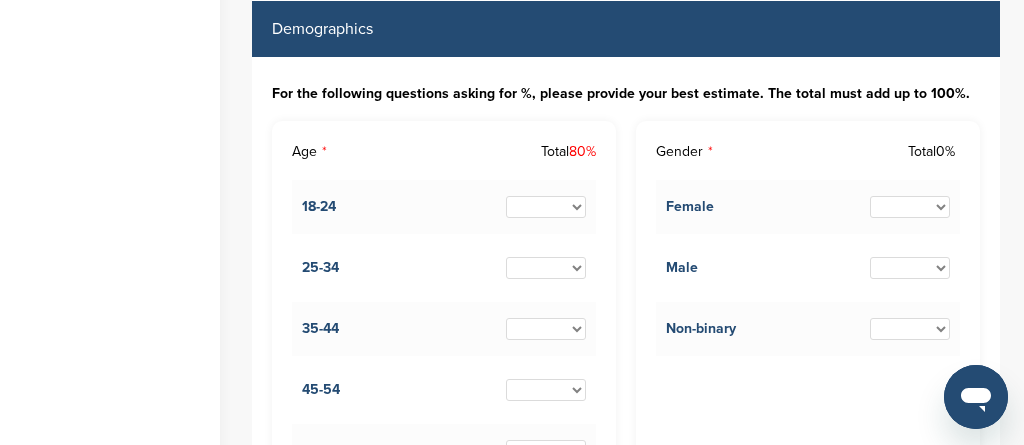 select on "**" 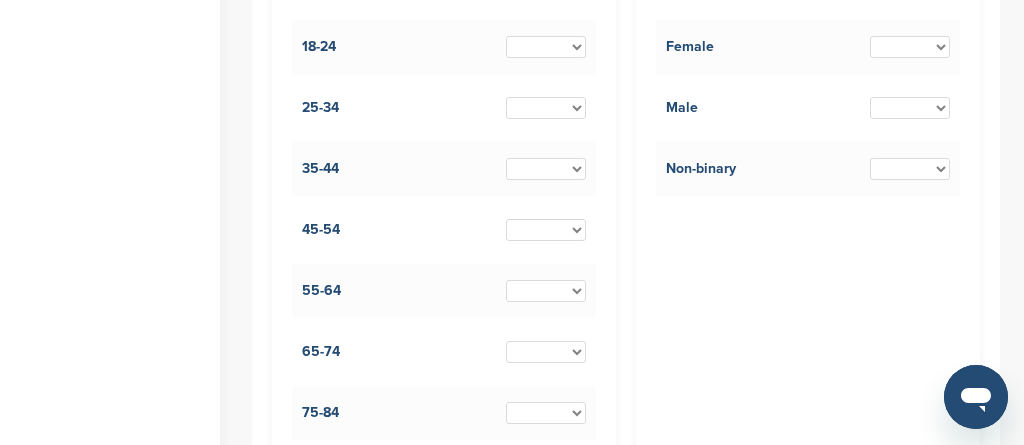 scroll, scrollTop: 2107, scrollLeft: 0, axis: vertical 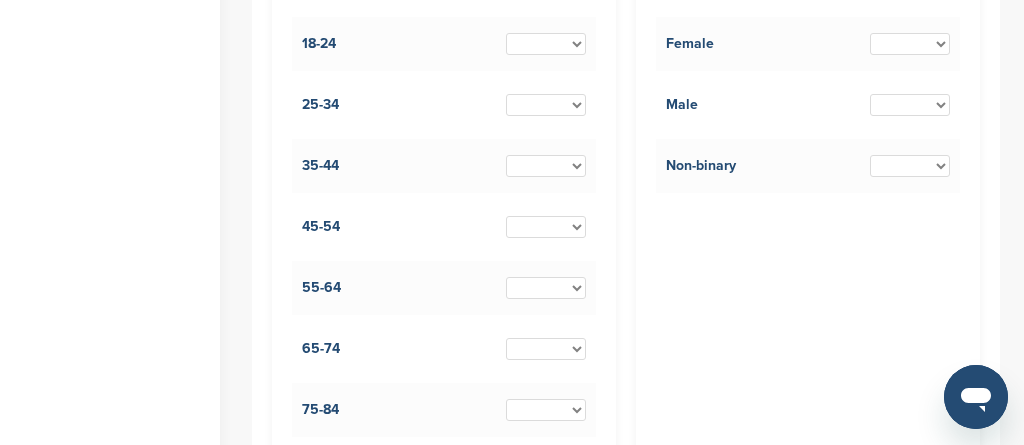 select on "**" 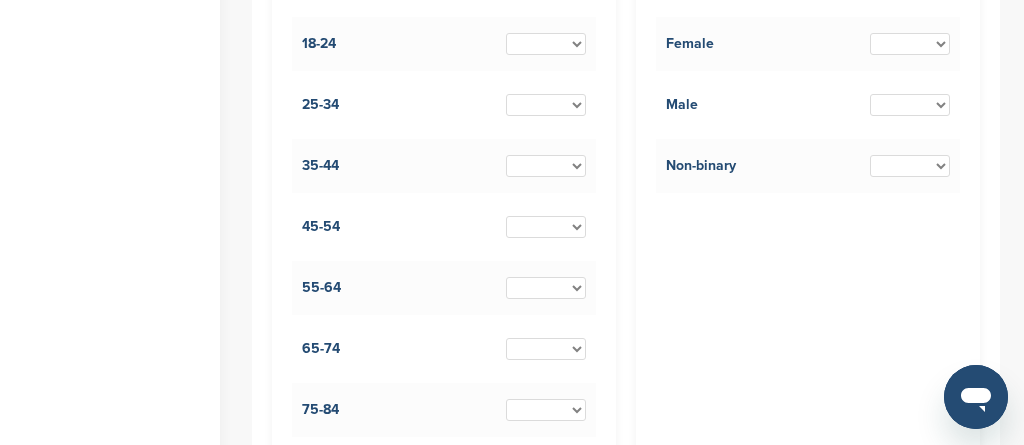 click on "[AGE]" at bounding box center [444, 349] 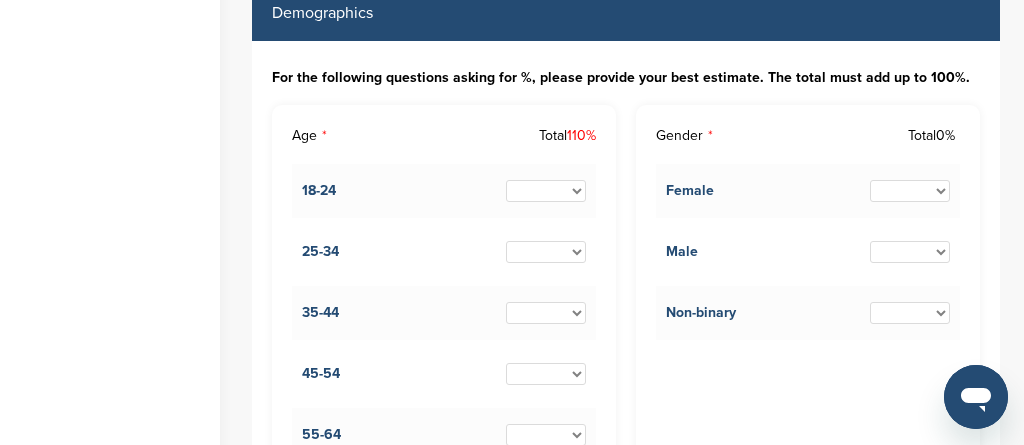 scroll, scrollTop: 1972, scrollLeft: 0, axis: vertical 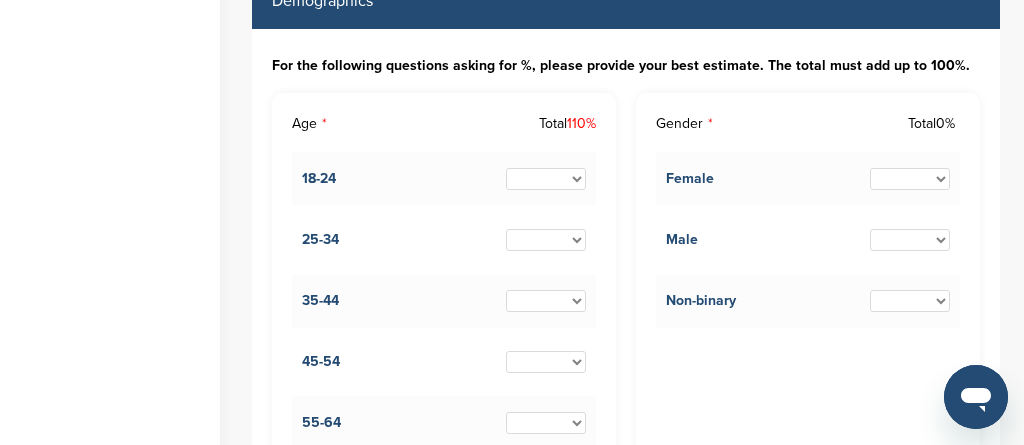 select on "**" 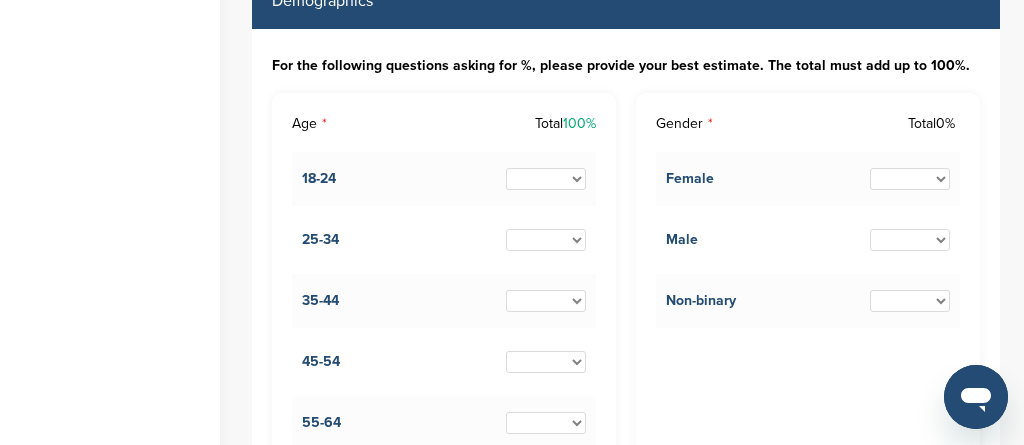 click on "[AGE]" at bounding box center (444, 362) 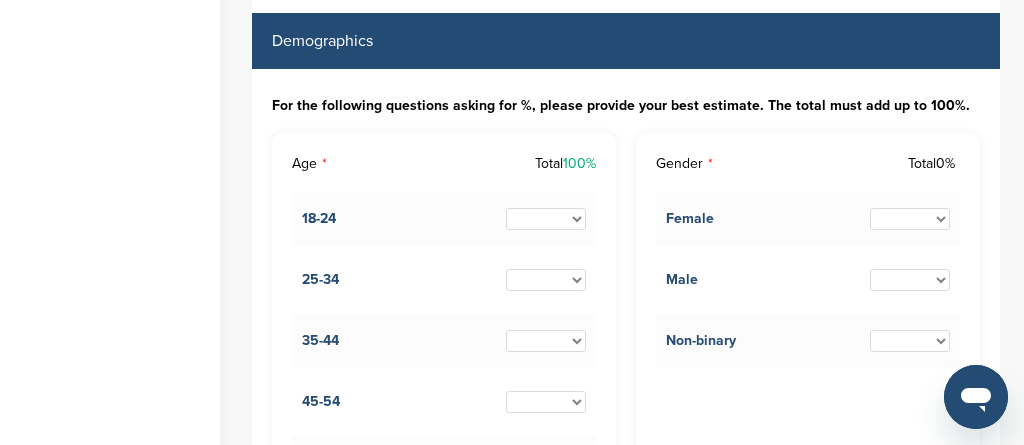 scroll, scrollTop: 1944, scrollLeft: 0, axis: vertical 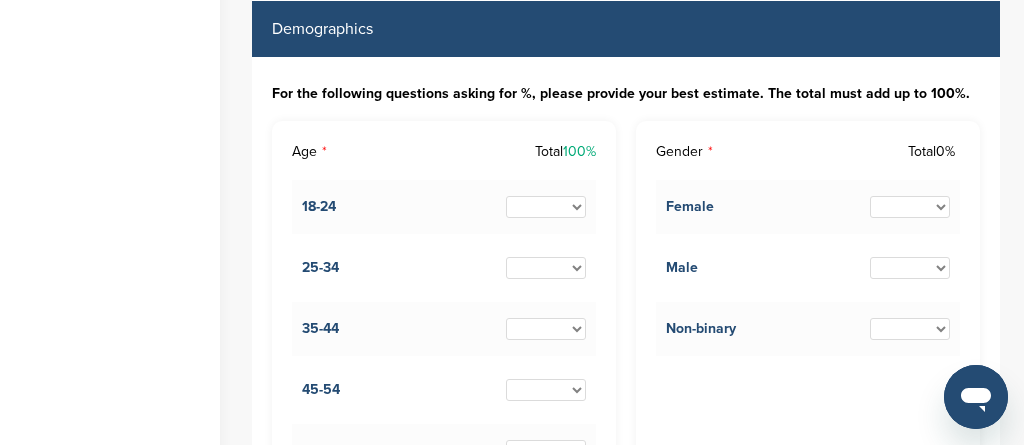 select on "**" 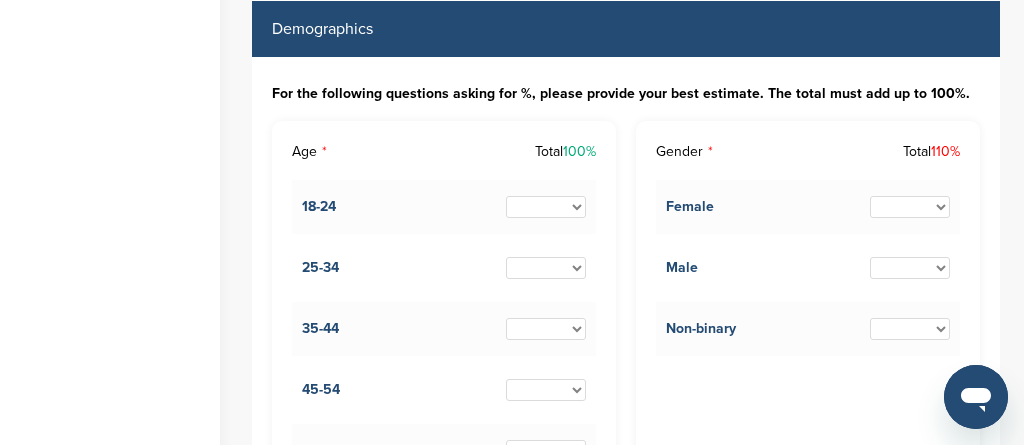 select on "**" 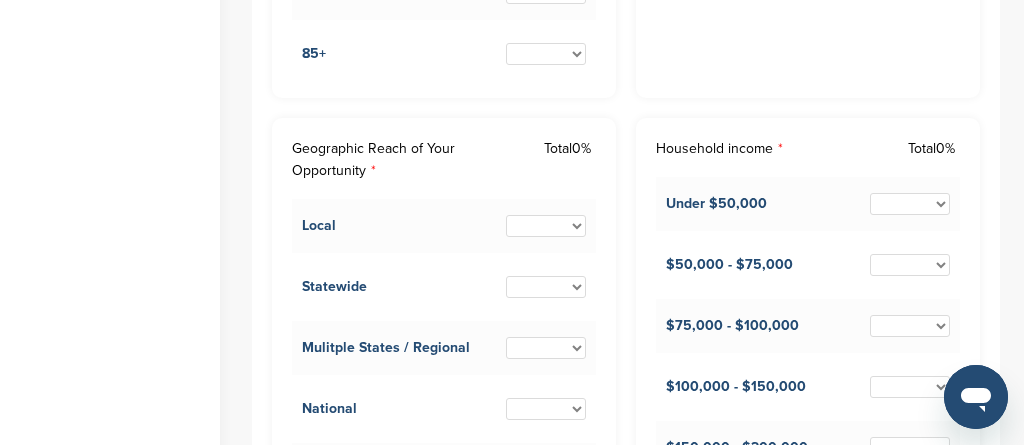 scroll, scrollTop: 2536, scrollLeft: 0, axis: vertical 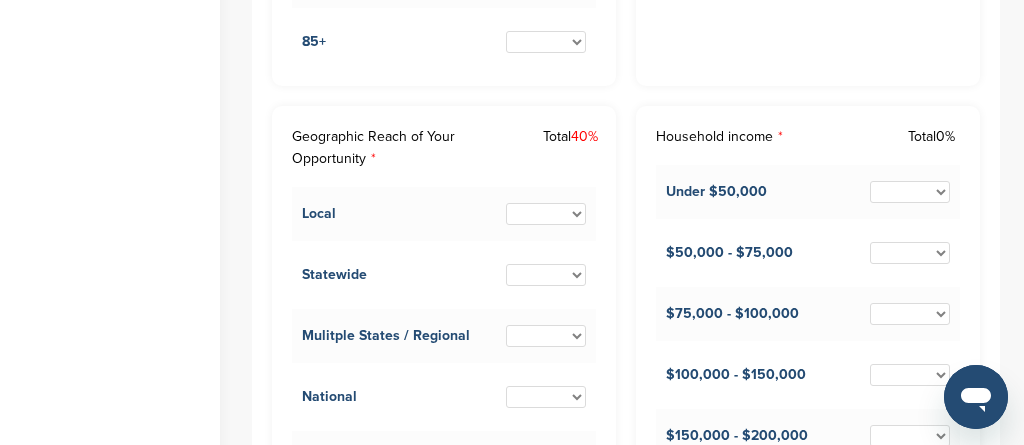 select on "**" 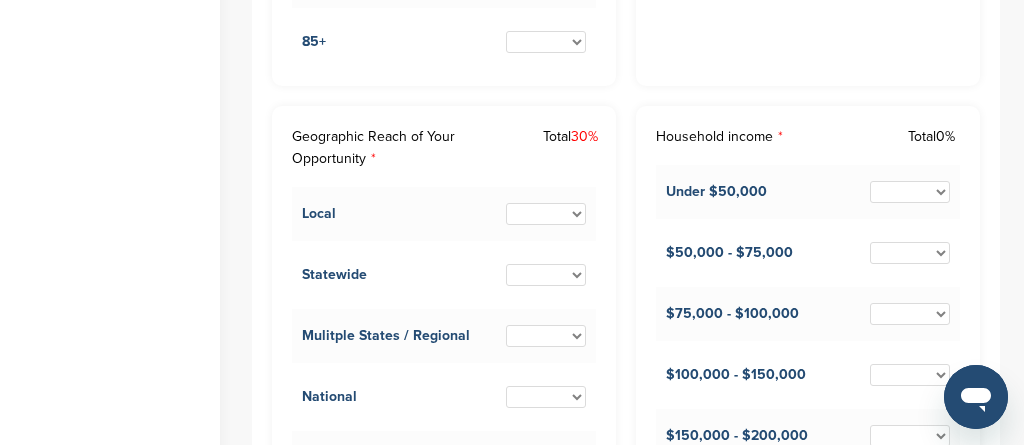 select on "**" 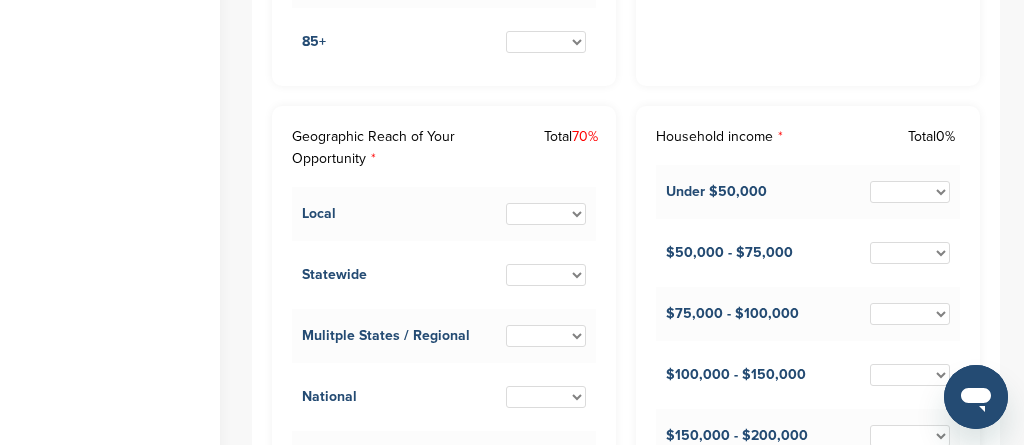 select on "**" 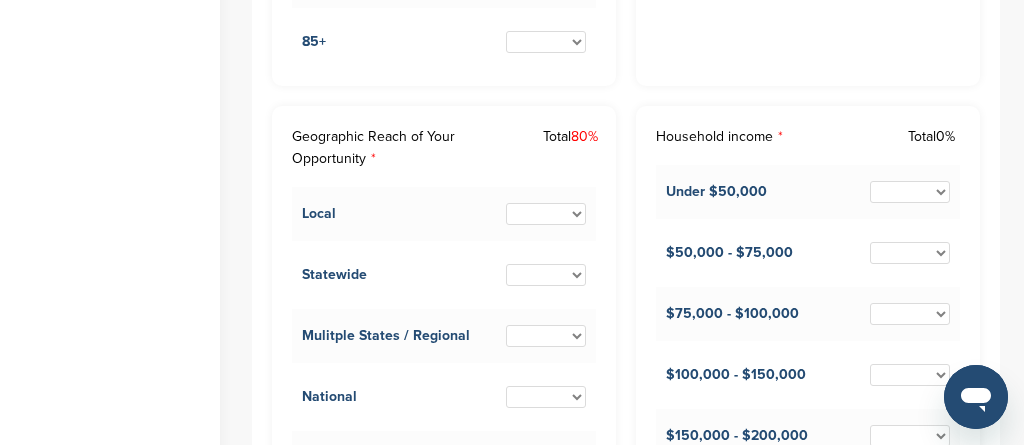 select on "**" 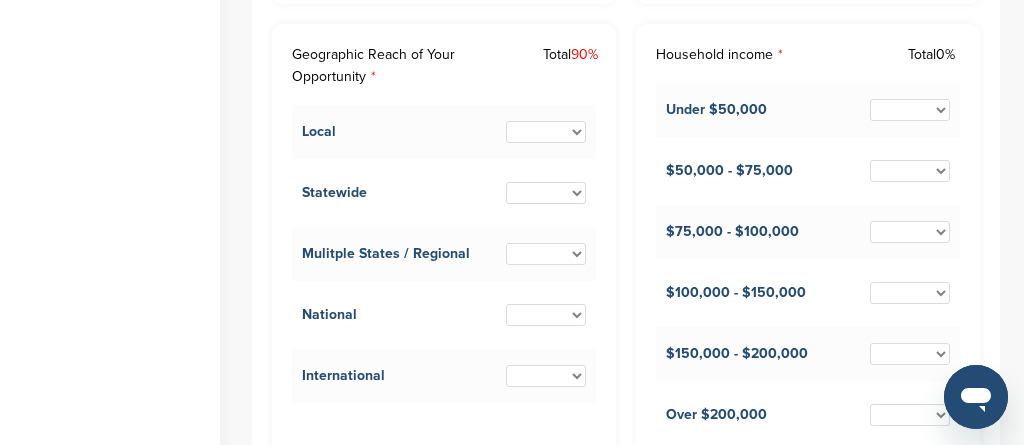 scroll, scrollTop: 2654, scrollLeft: 0, axis: vertical 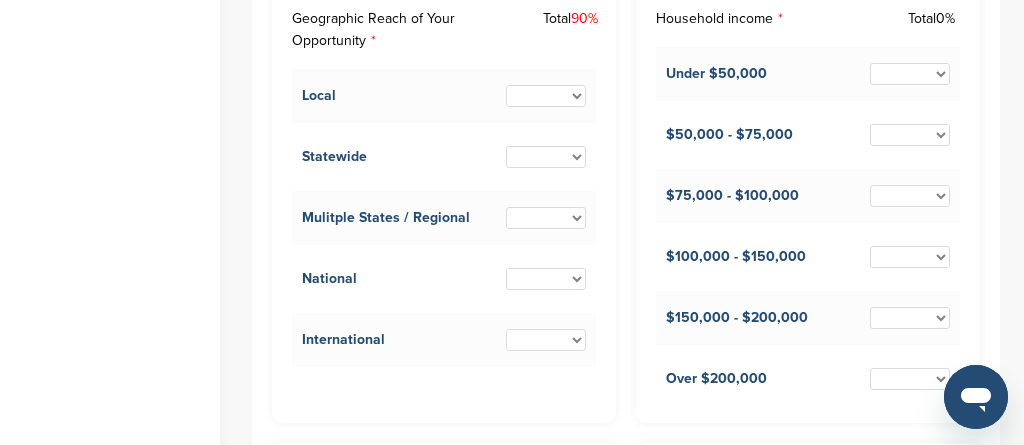 select on "**" 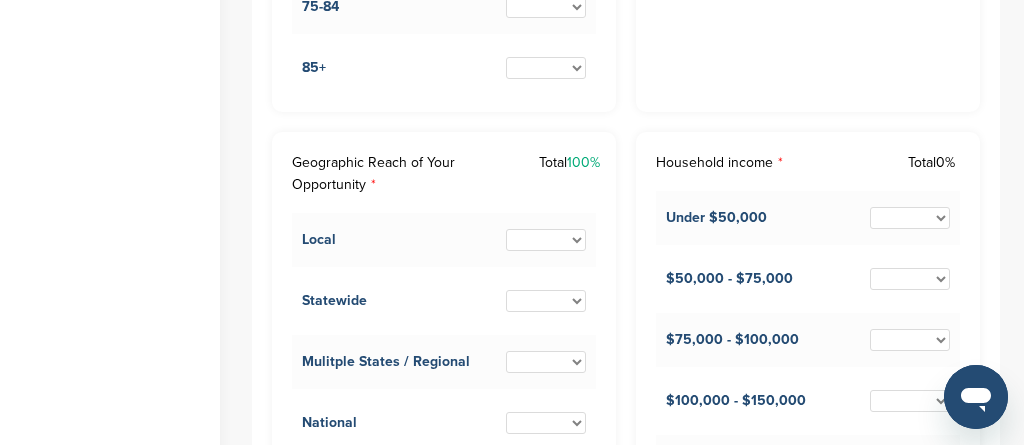 scroll, scrollTop: 2533, scrollLeft: 0, axis: vertical 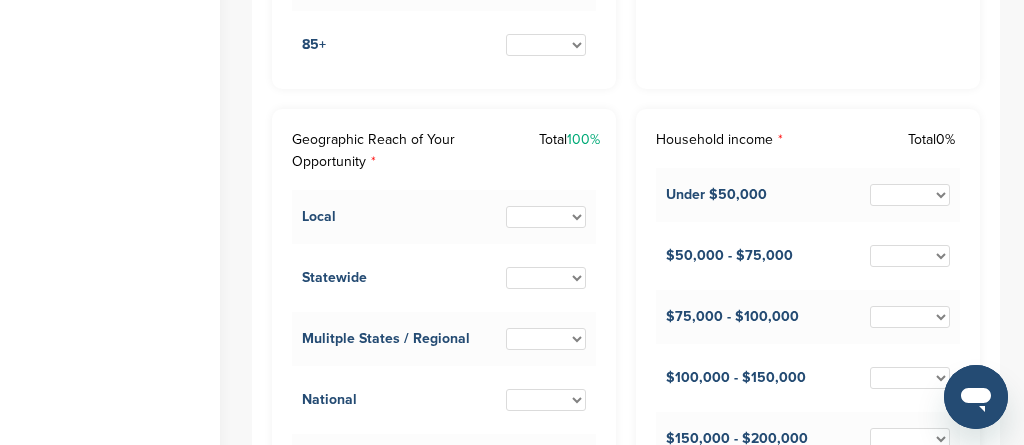 select on "**" 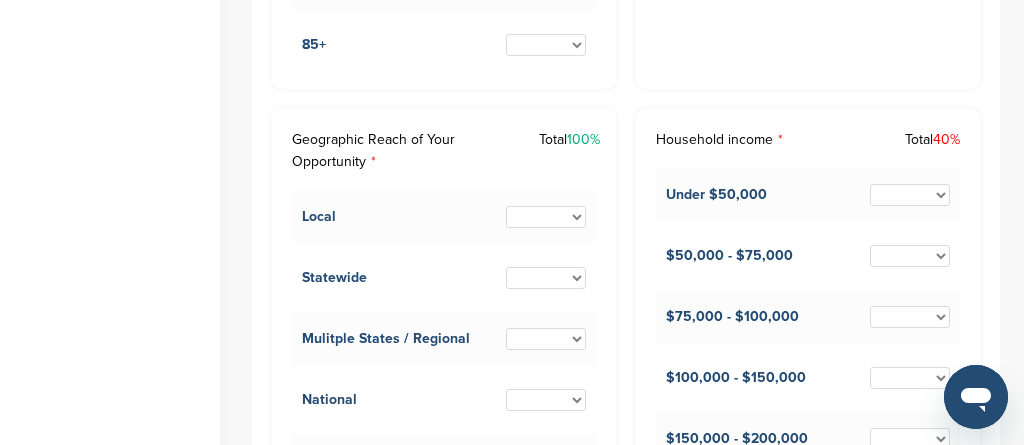 select on "**" 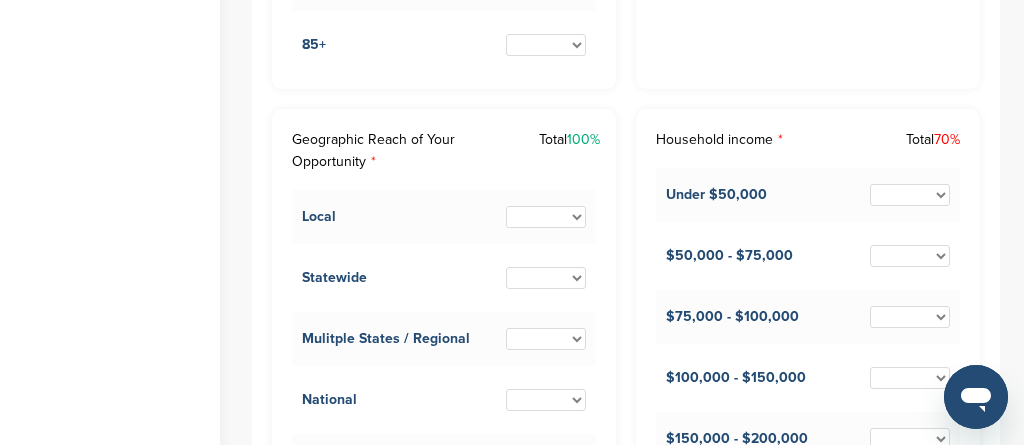 select on "**" 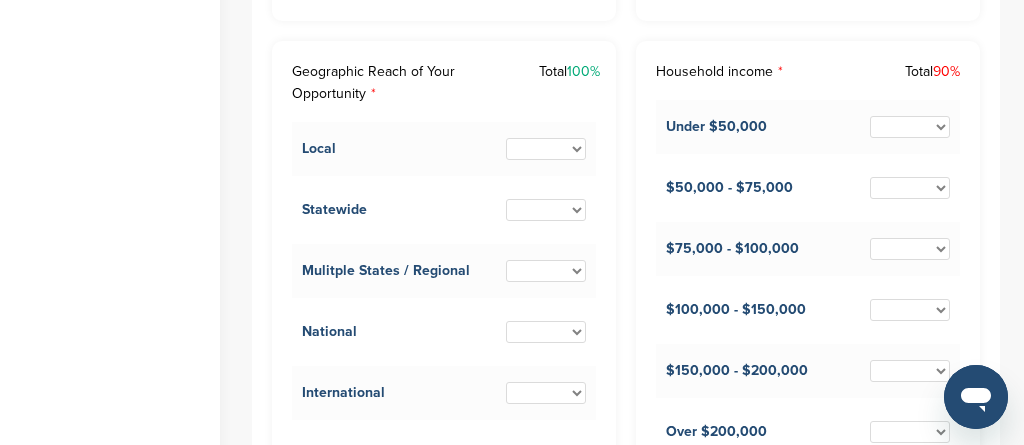 scroll, scrollTop: 2610, scrollLeft: 0, axis: vertical 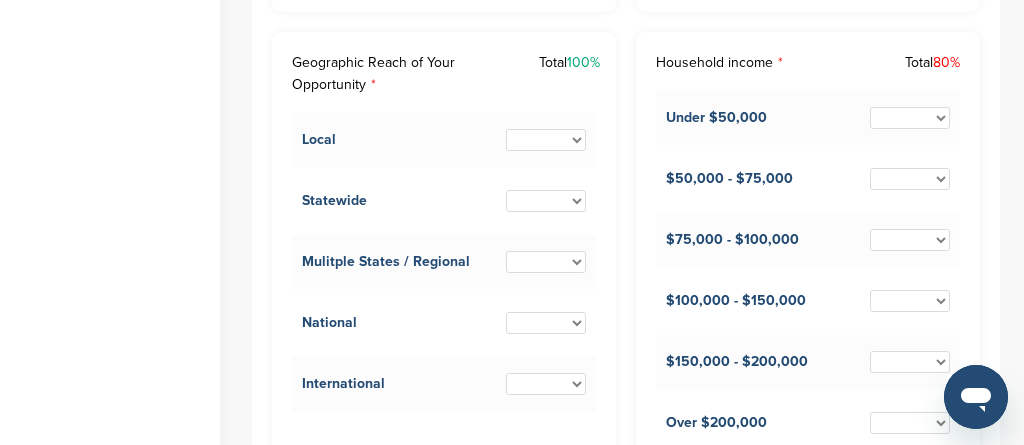 select on "**" 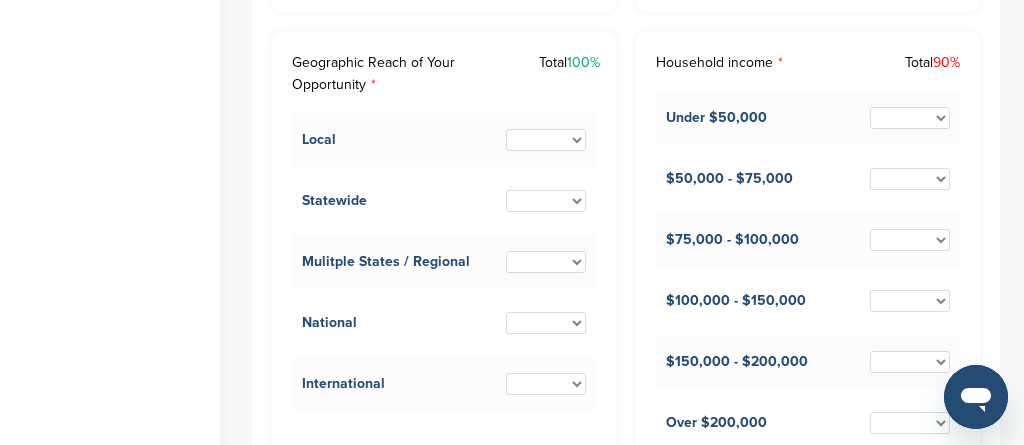 select on "**" 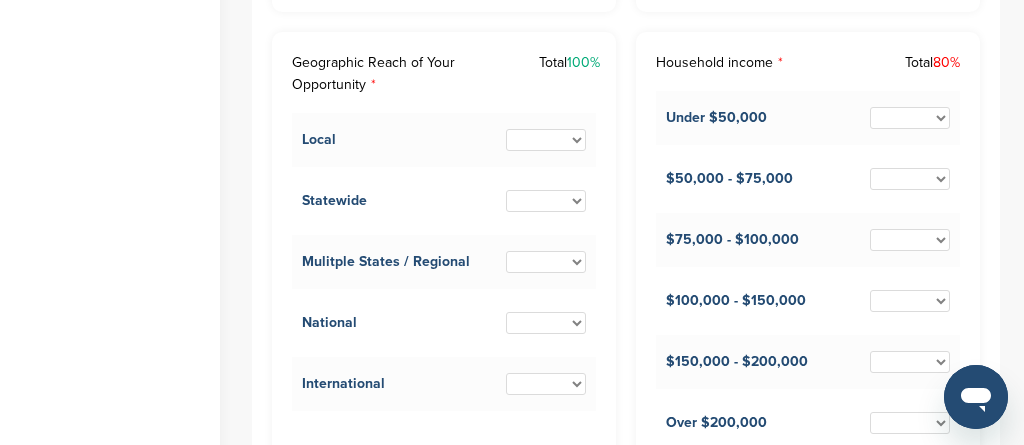 select on "**" 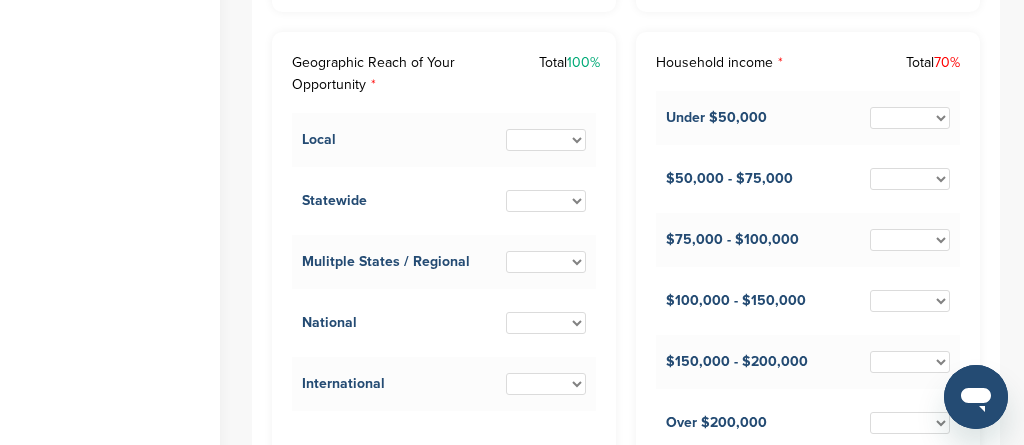 select on "**" 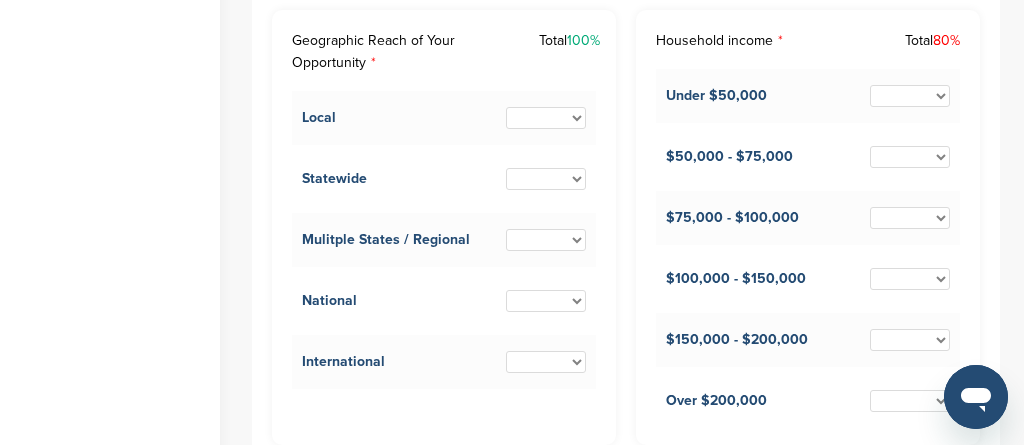 scroll, scrollTop: 2628, scrollLeft: 0, axis: vertical 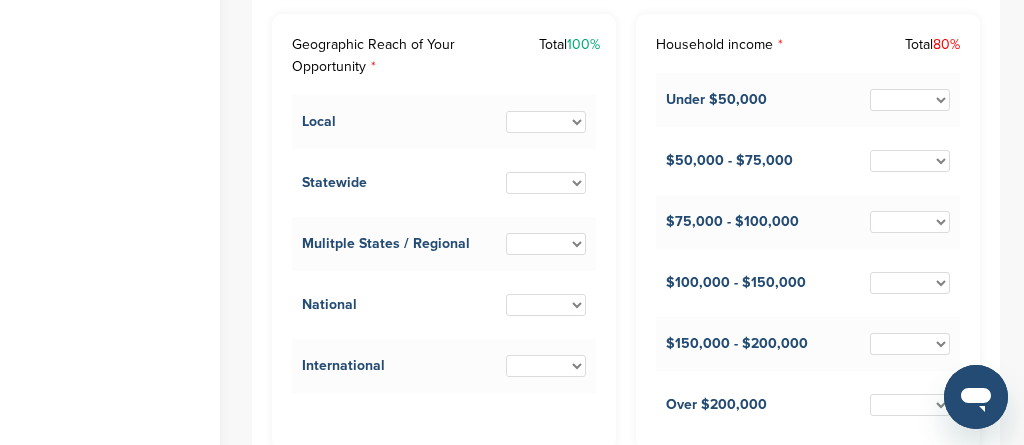 select on "**" 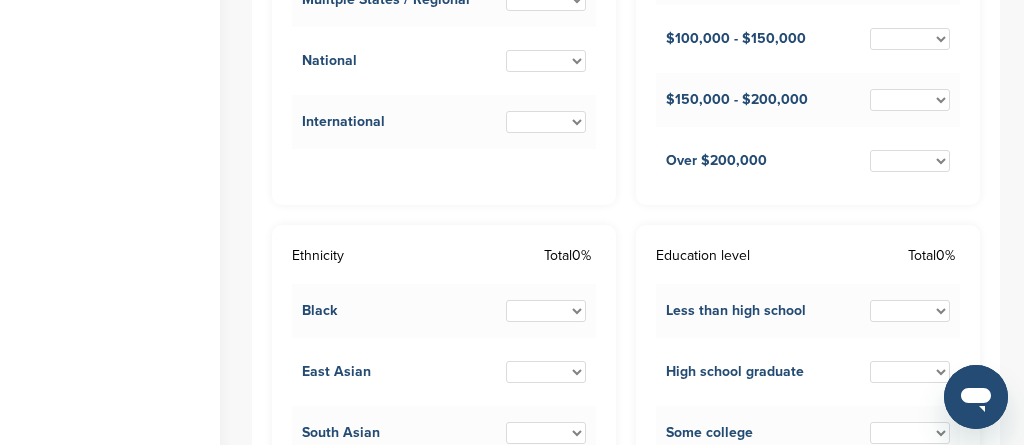 scroll, scrollTop: 2896, scrollLeft: 0, axis: vertical 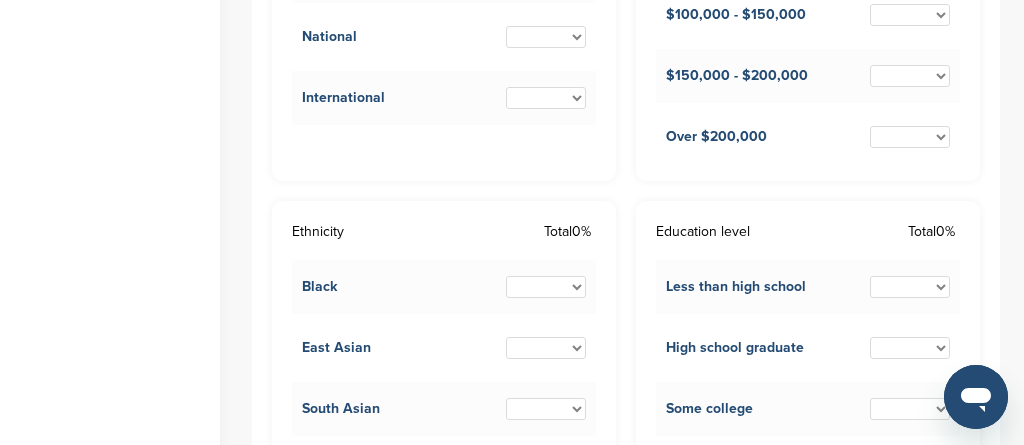 select on "**" 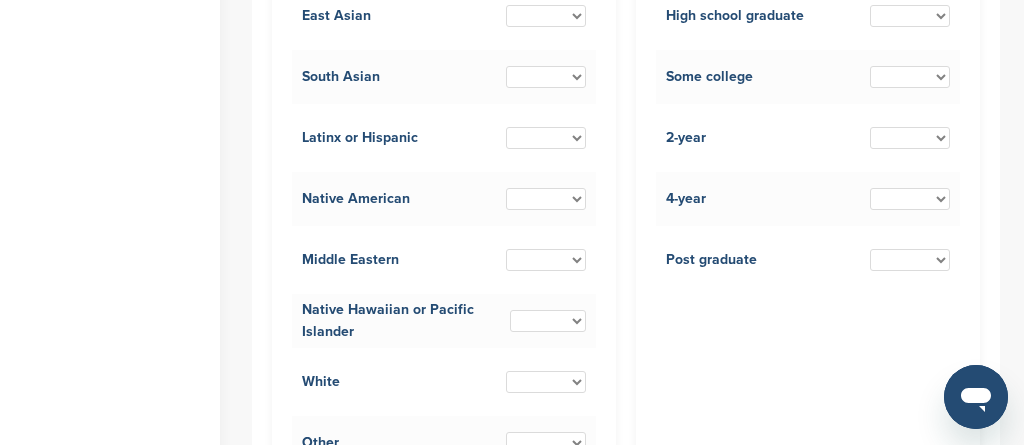 scroll, scrollTop: 3233, scrollLeft: 0, axis: vertical 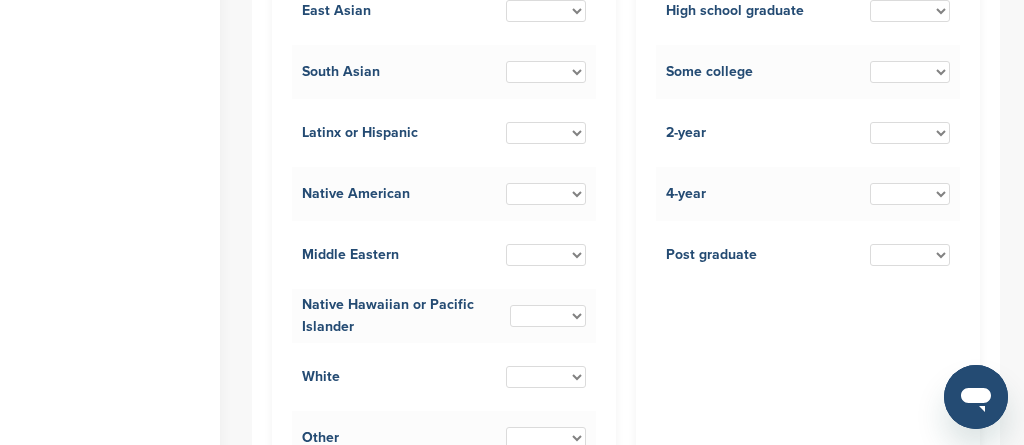 select on "**" 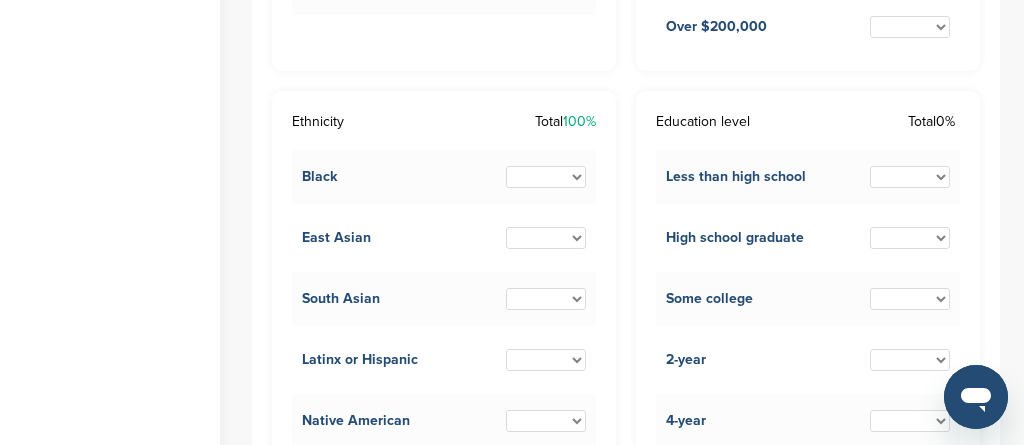 scroll, scrollTop: 3007, scrollLeft: 0, axis: vertical 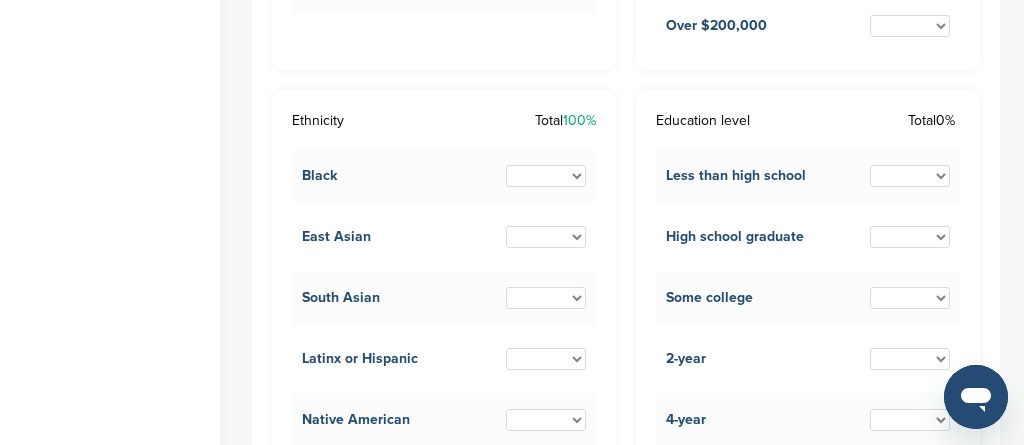 select on "**" 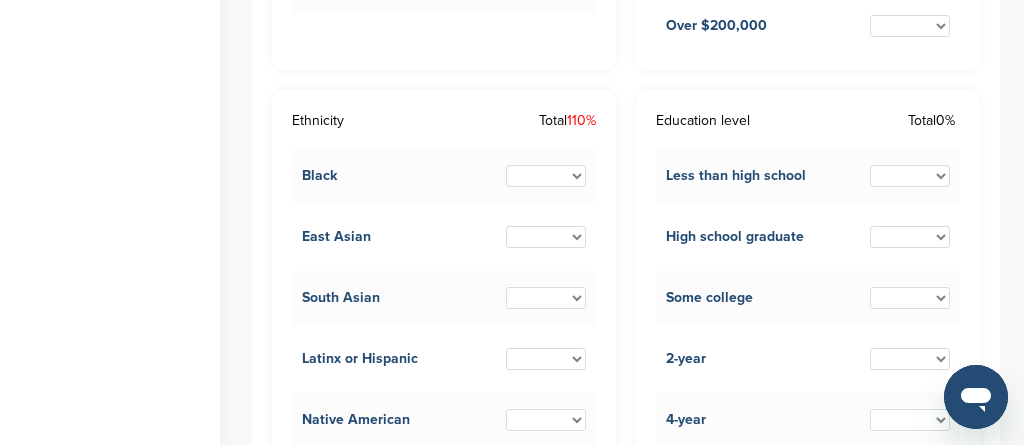 select on "**" 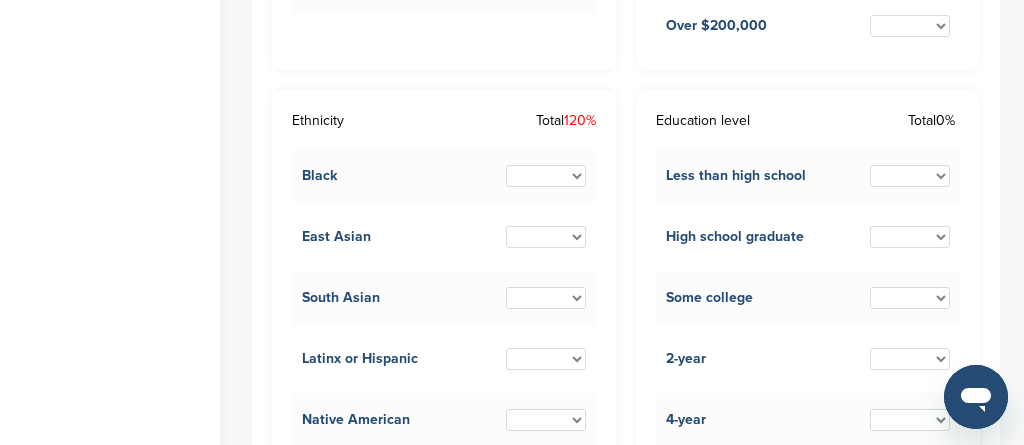 select on "**" 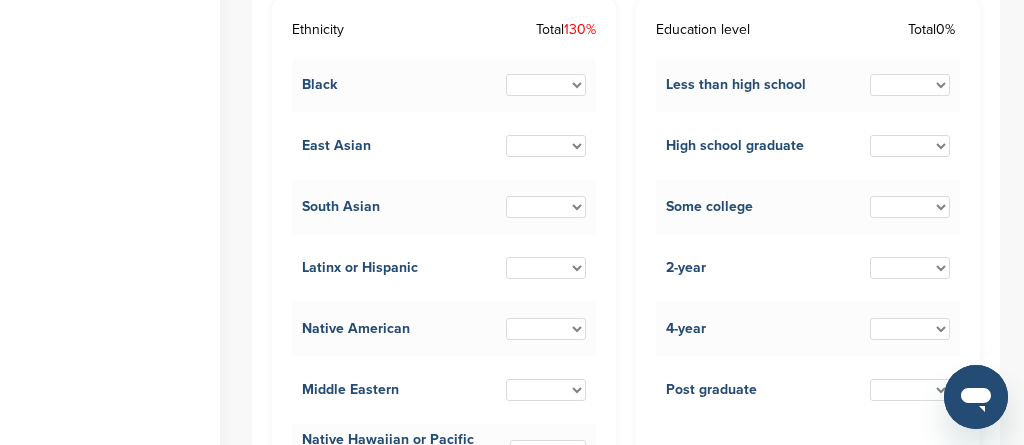 scroll, scrollTop: 3104, scrollLeft: 0, axis: vertical 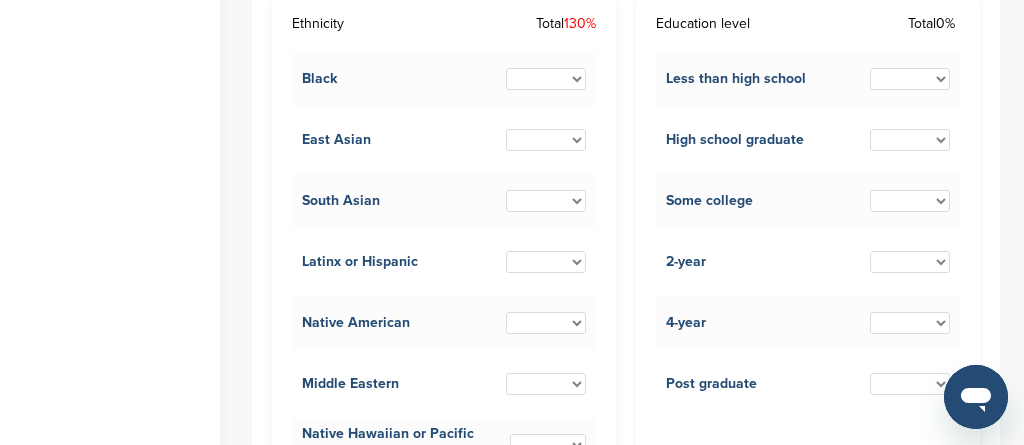 select on "**" 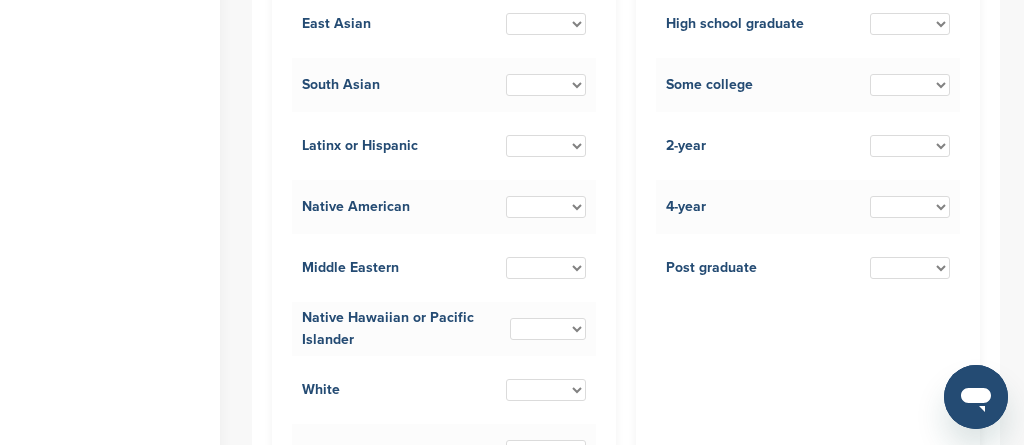 scroll, scrollTop: 3236, scrollLeft: 0, axis: vertical 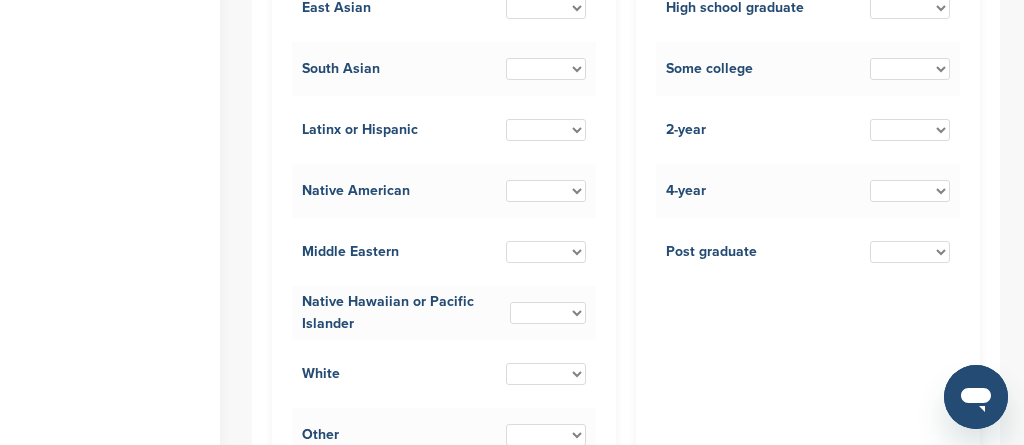 click on "Native Hawaiian or Pacific Islander" at bounding box center [406, 313] 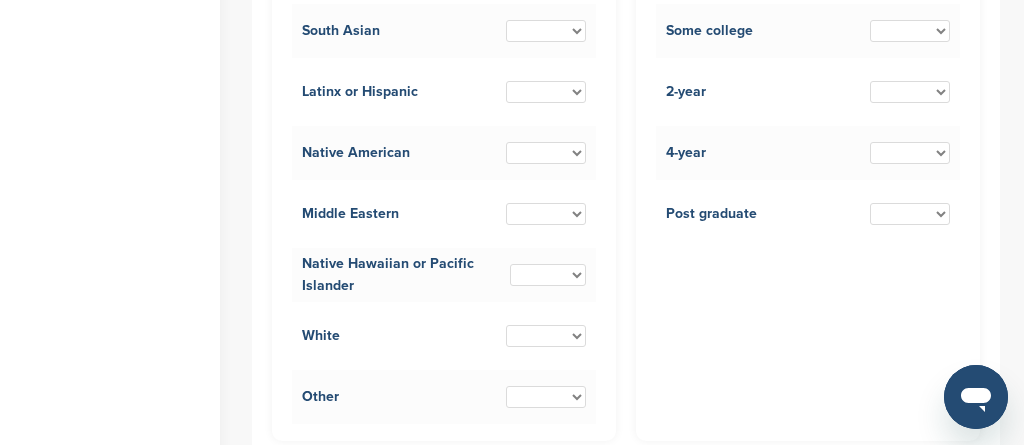 select on "**" 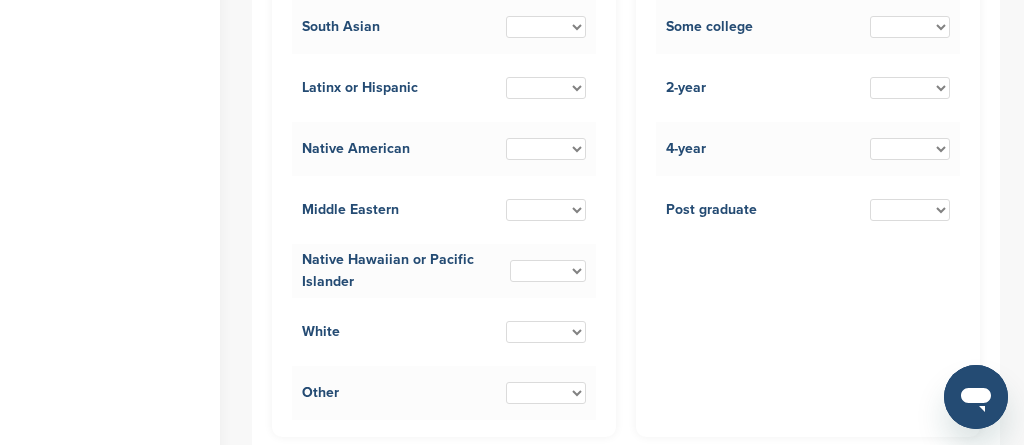 click on "White
*
**
**
**
**
**
**
**
**
**
***" at bounding box center [444, 332] 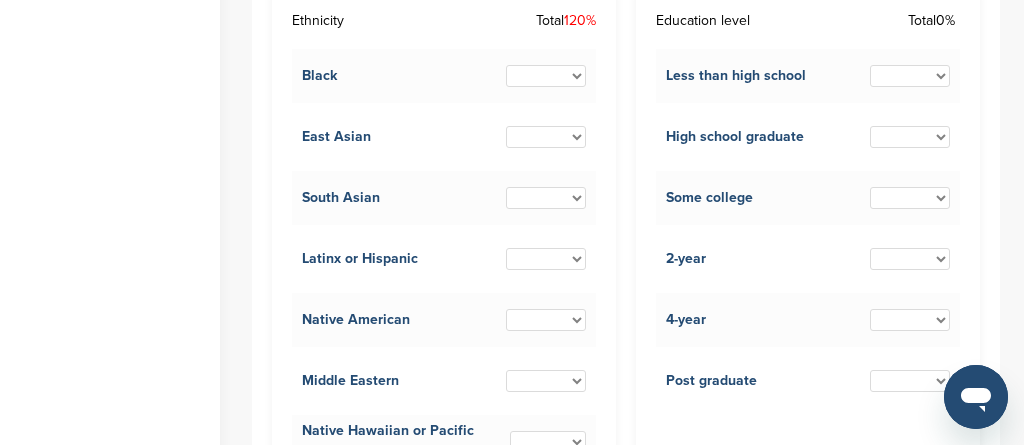 scroll, scrollTop: 3108, scrollLeft: 0, axis: vertical 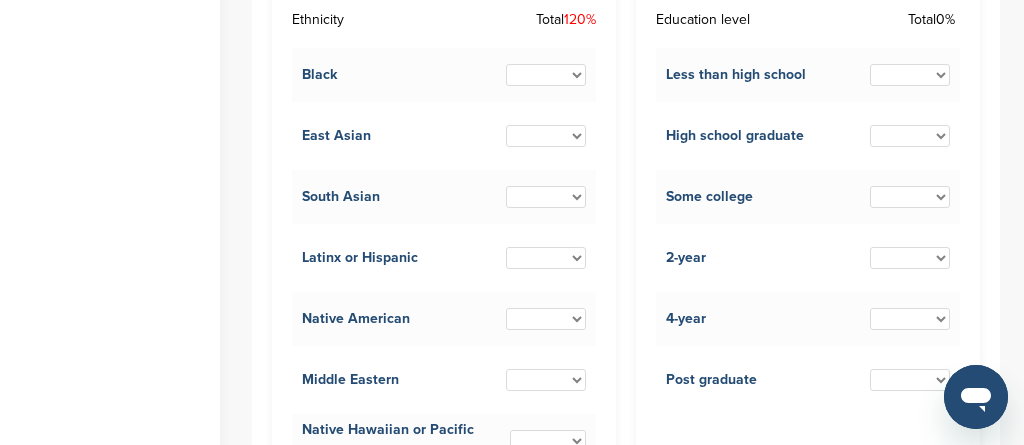 select on "**" 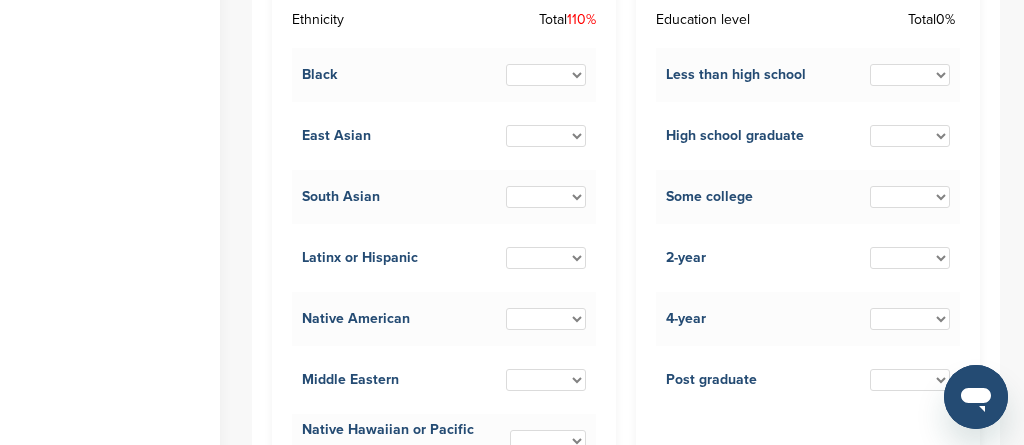click on "Native American
*
**
**
**
**
**
**
**
**
**
***" at bounding box center (444, 319) 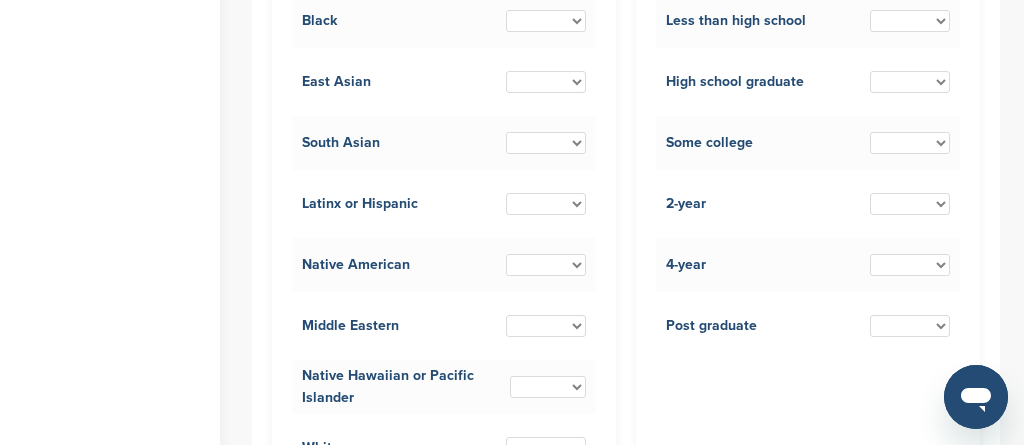 scroll, scrollTop: 3186, scrollLeft: 0, axis: vertical 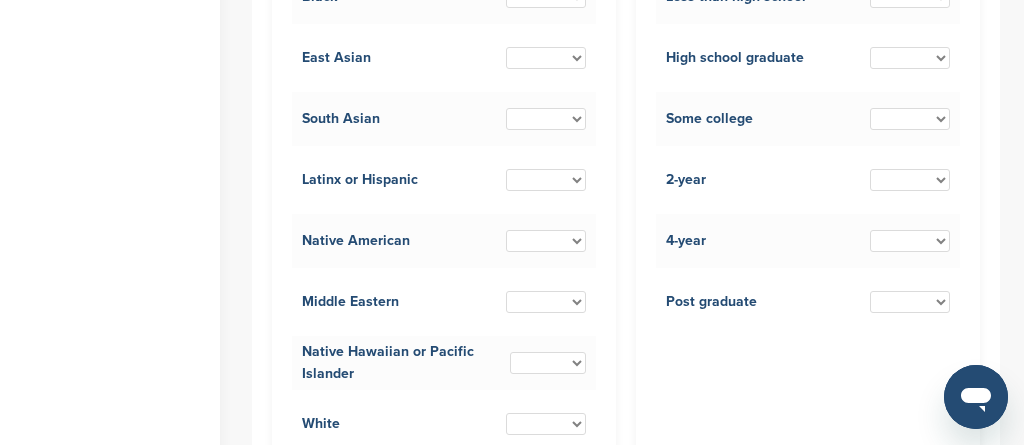 select on "**" 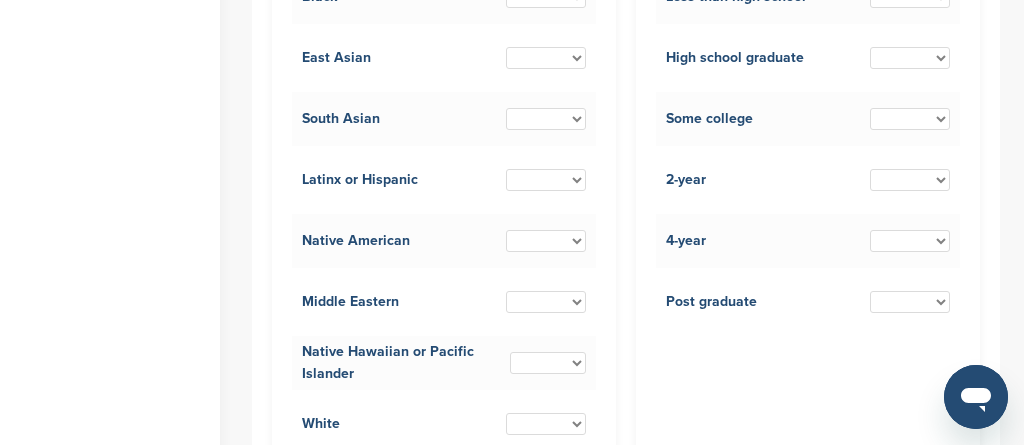 click on "White
*
**
**
**
**
**
**
**
**
**
***" at bounding box center (444, 424) 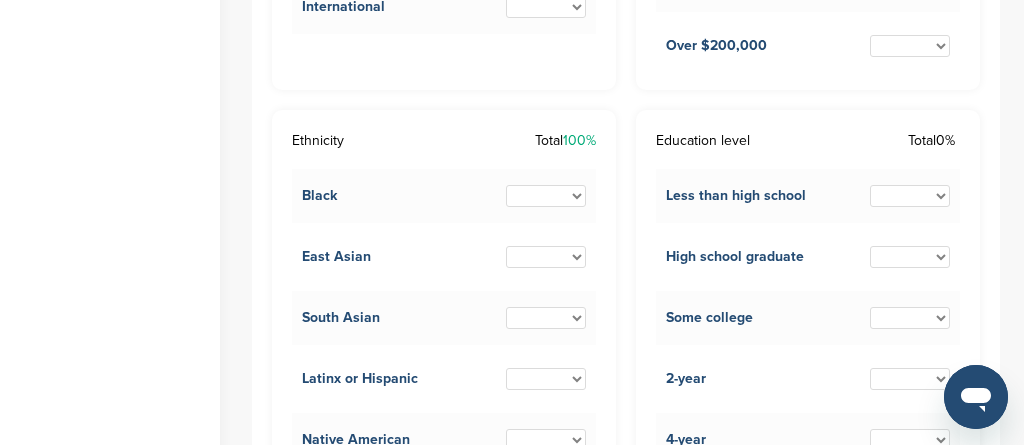scroll, scrollTop: 2988, scrollLeft: 0, axis: vertical 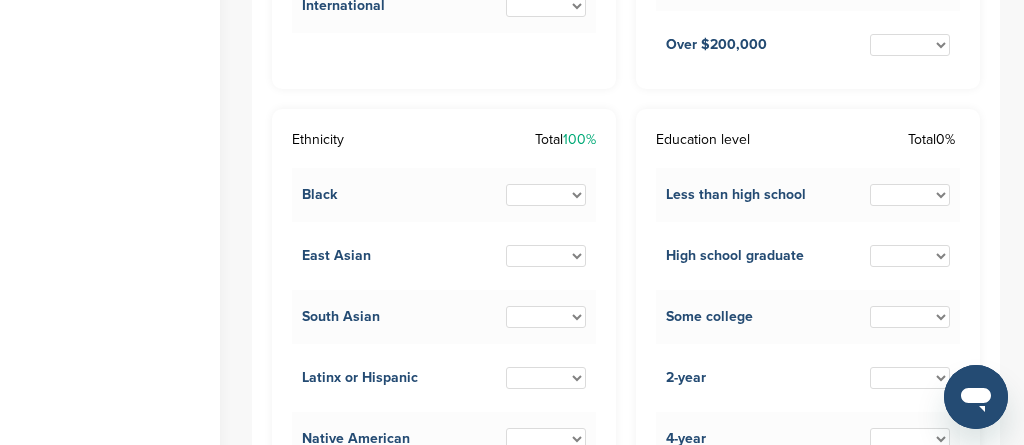 select on "**" 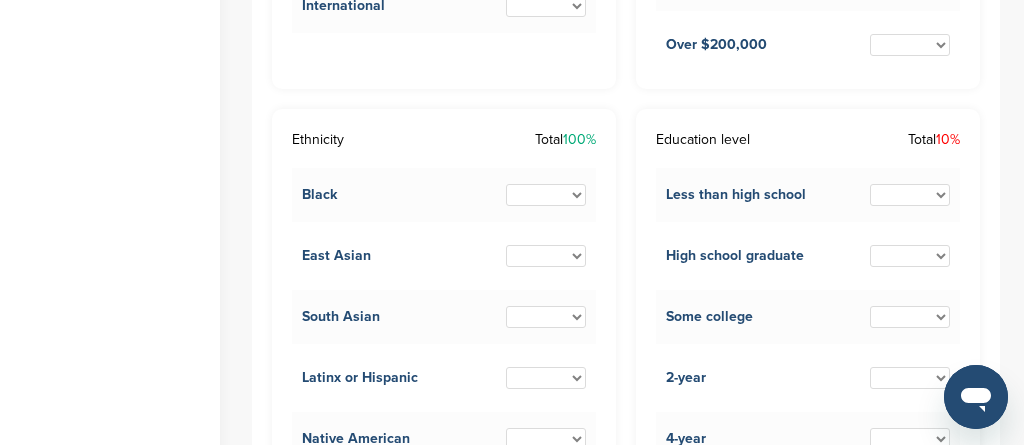 select on "**" 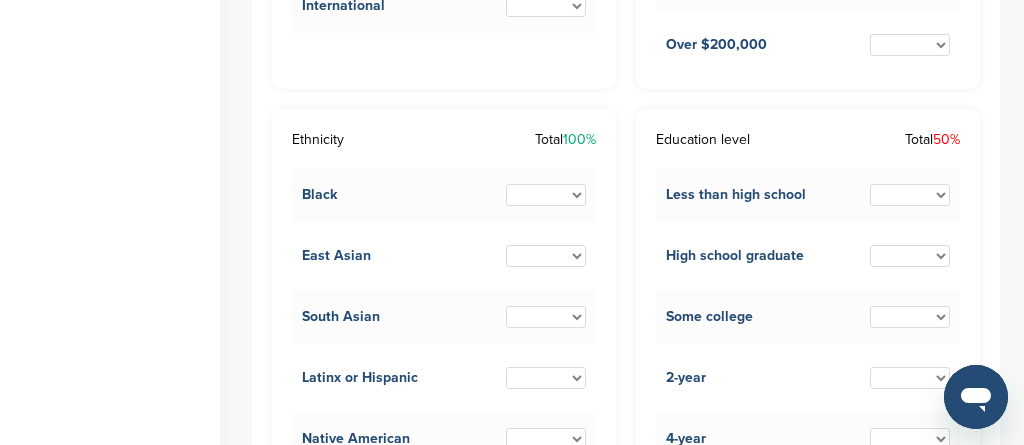 select on "**" 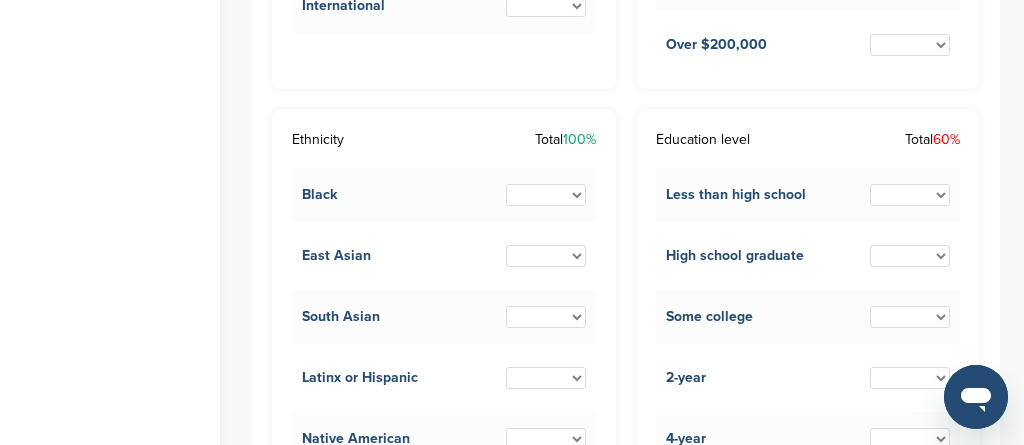 select on "**" 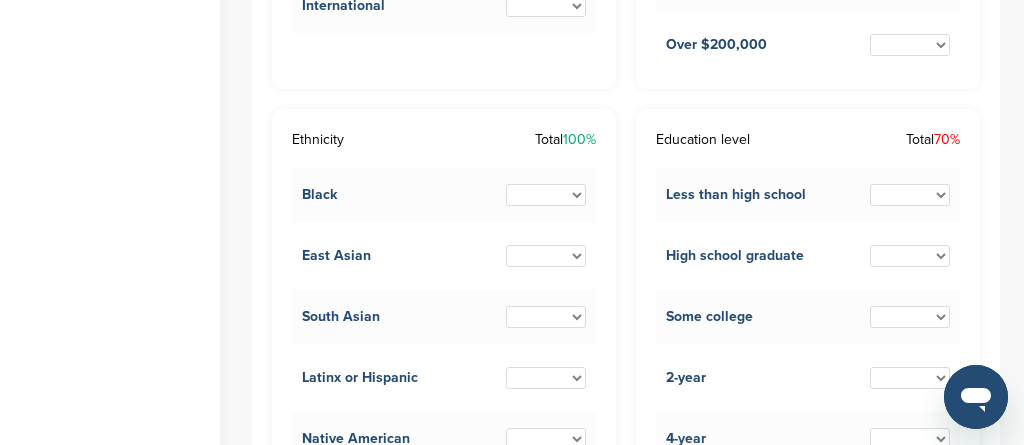 select on "**" 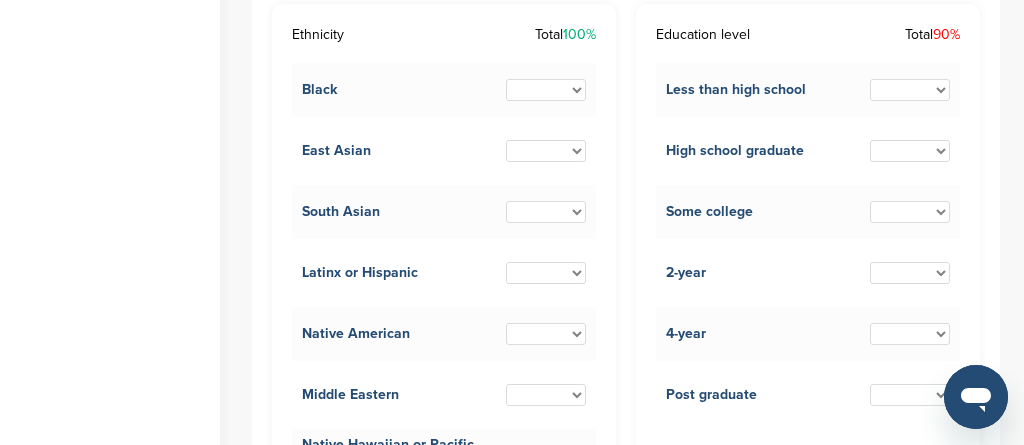 scroll, scrollTop: 3108, scrollLeft: 0, axis: vertical 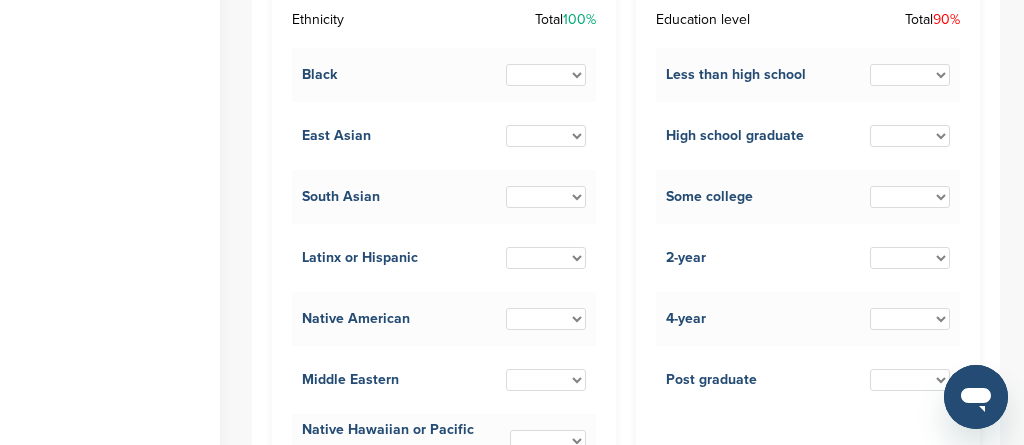 select on "**" 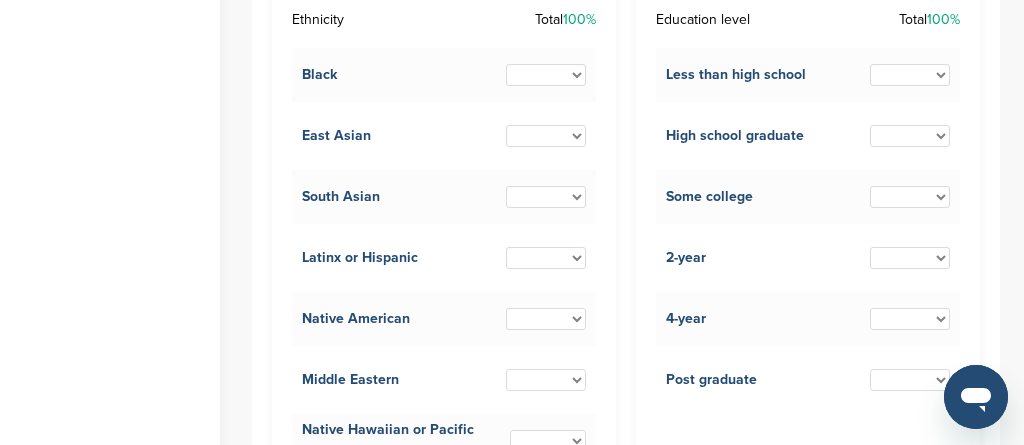 click on "Post graduate
*
**
**
**
**
**
**
**
**
**
***" at bounding box center [808, 380] 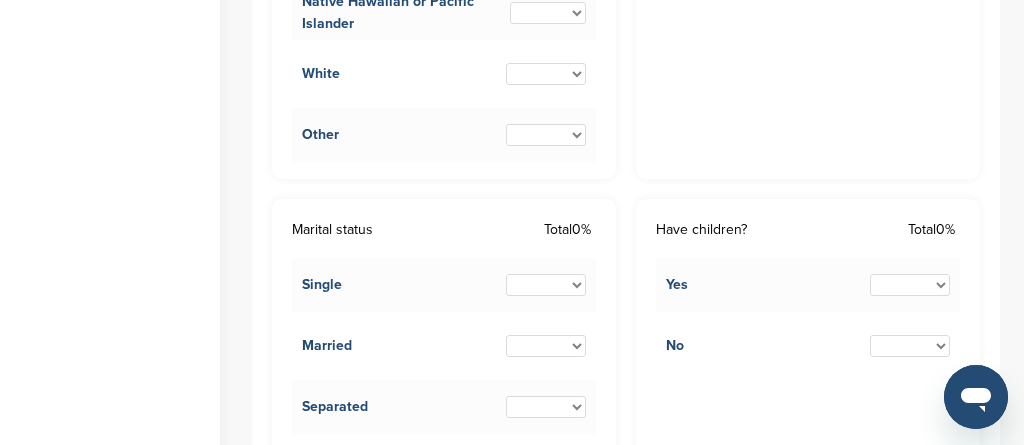 scroll, scrollTop: 3557, scrollLeft: 0, axis: vertical 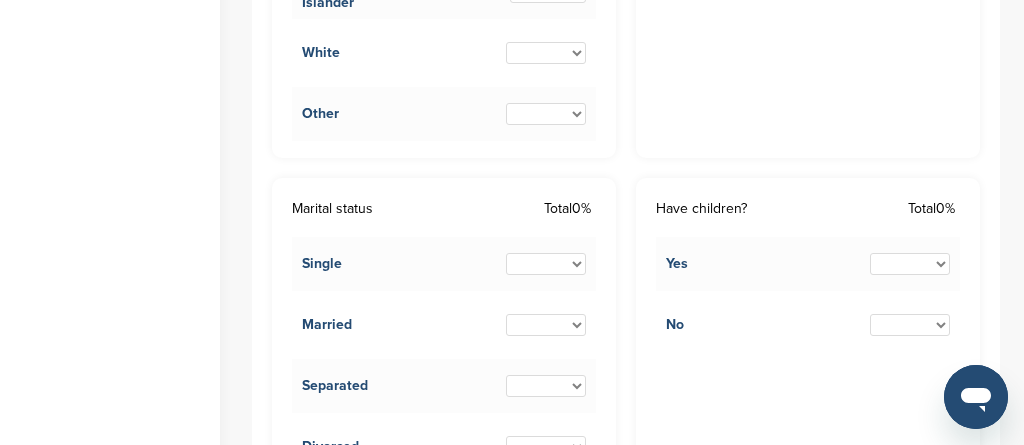 select on "**" 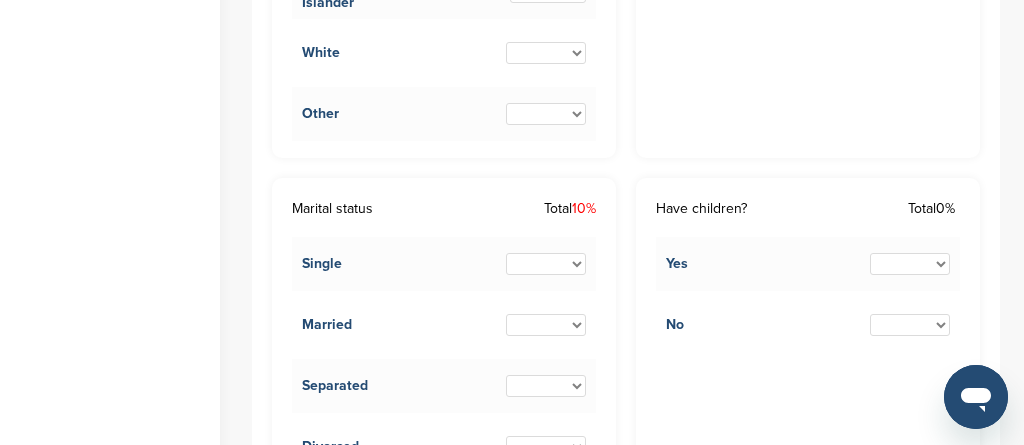 select on "**" 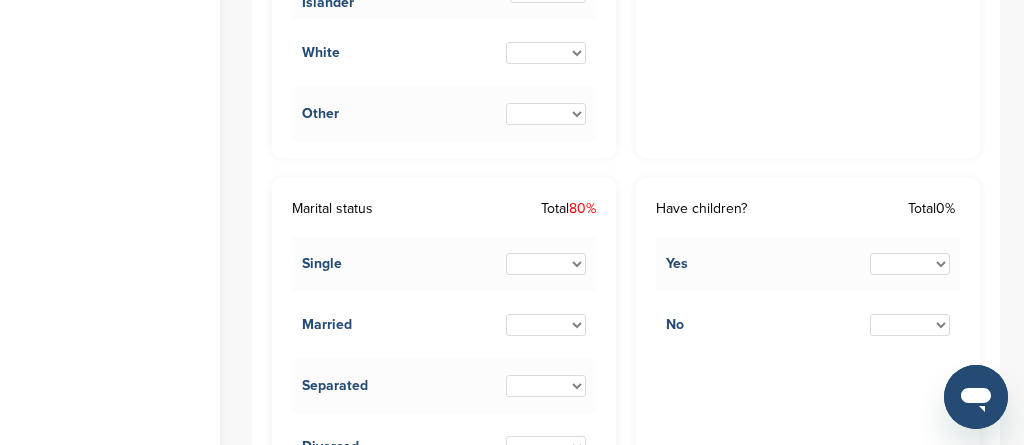 select on "**" 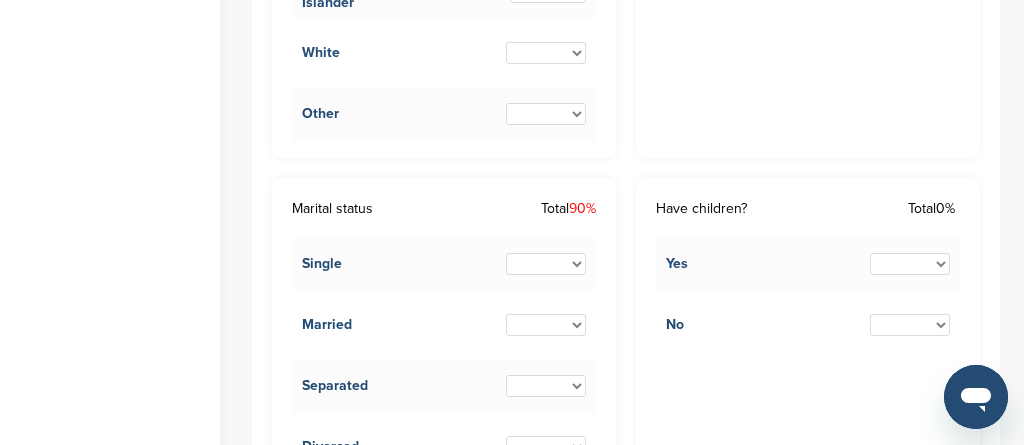 select on "**" 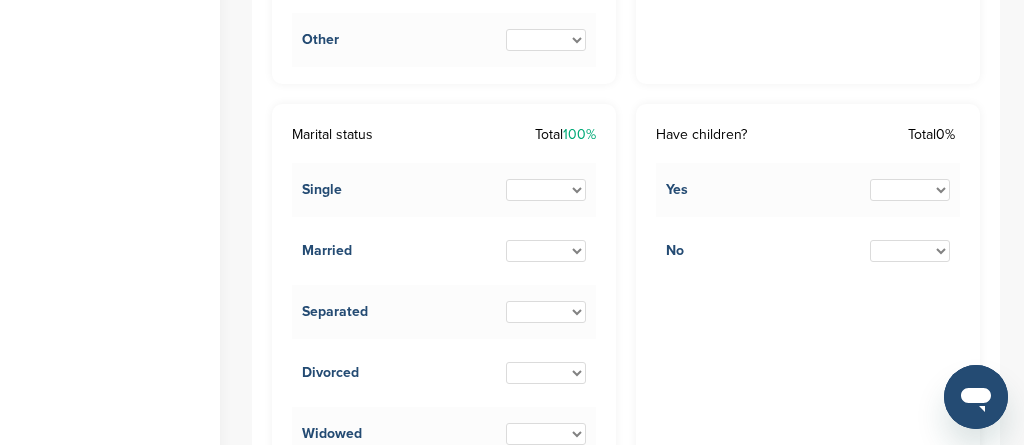 scroll, scrollTop: 3631, scrollLeft: 0, axis: vertical 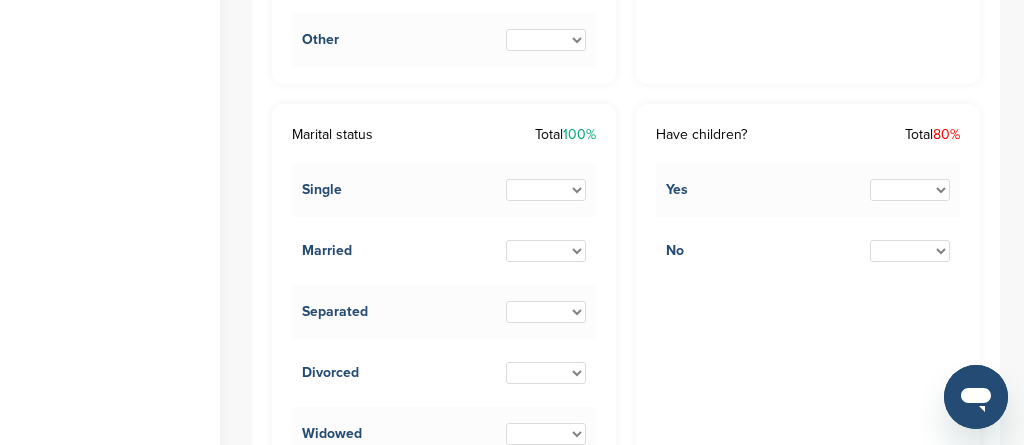 select on "**" 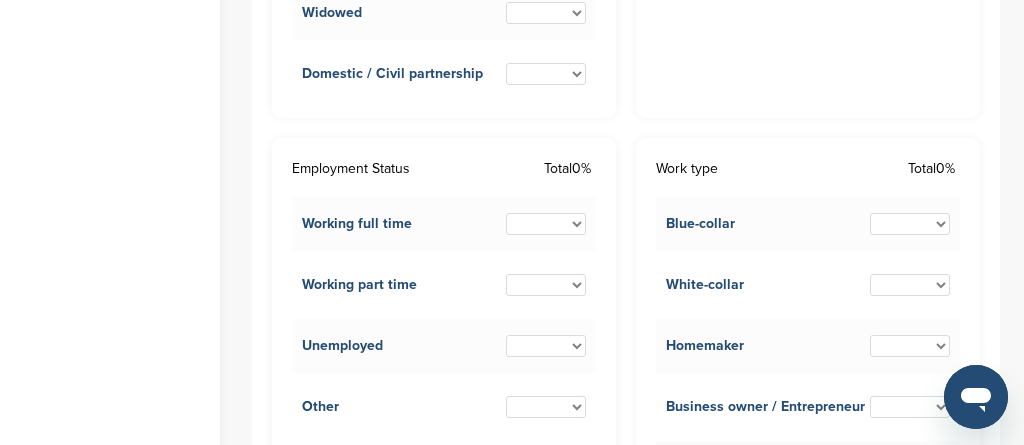 scroll, scrollTop: 4053, scrollLeft: 0, axis: vertical 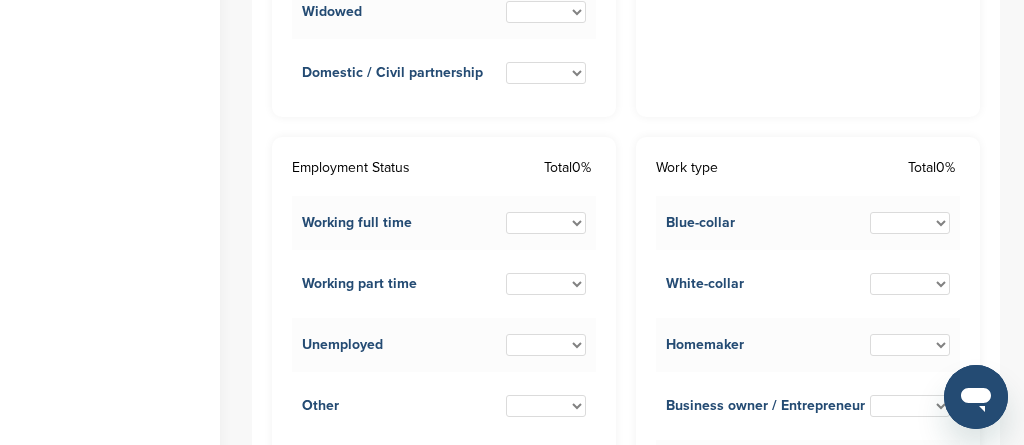 select on "**" 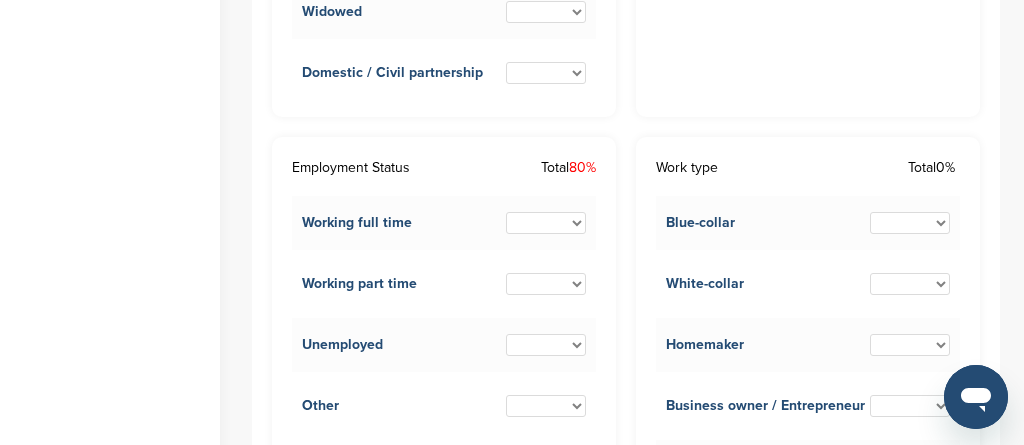 select on "**" 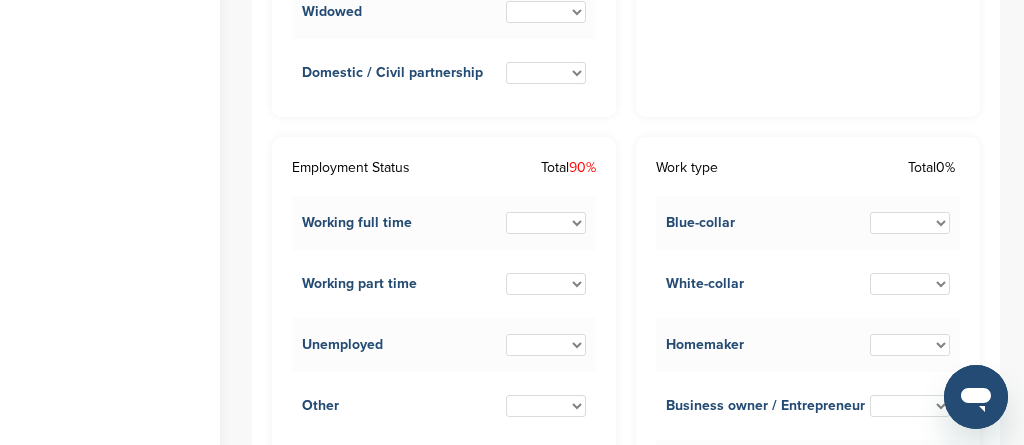 select on "**" 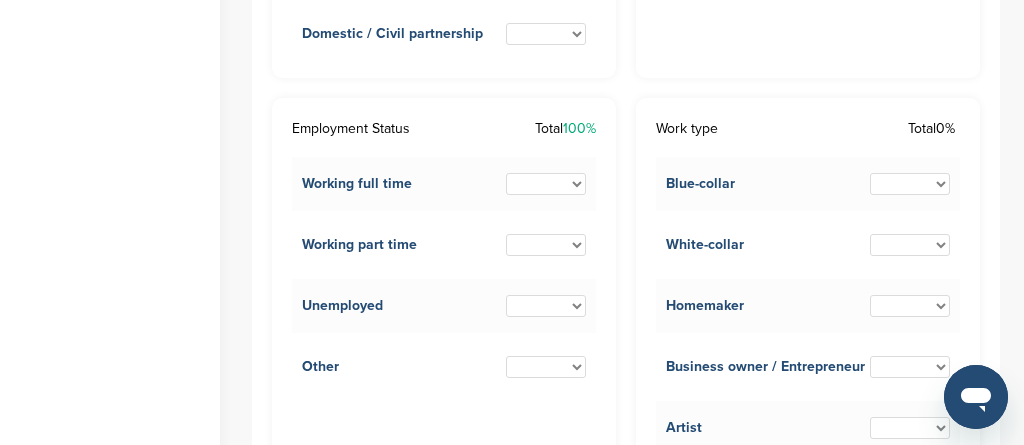 scroll, scrollTop: 4108, scrollLeft: 0, axis: vertical 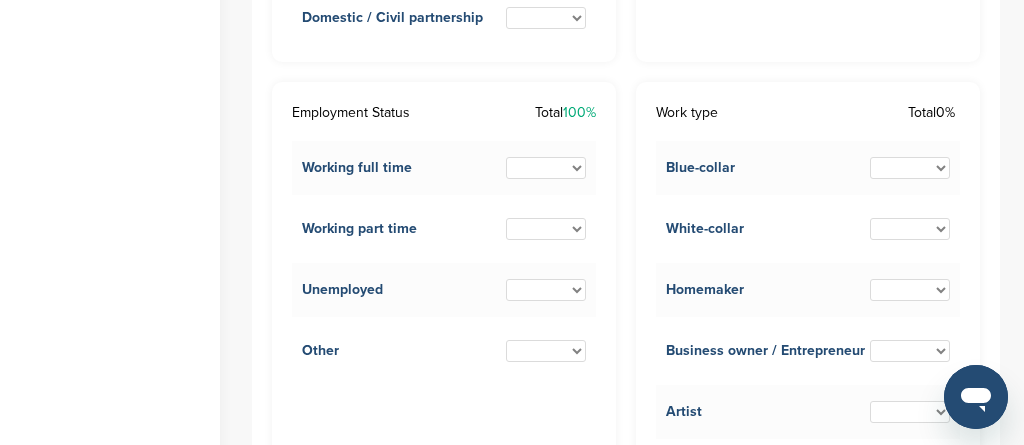 select on "**" 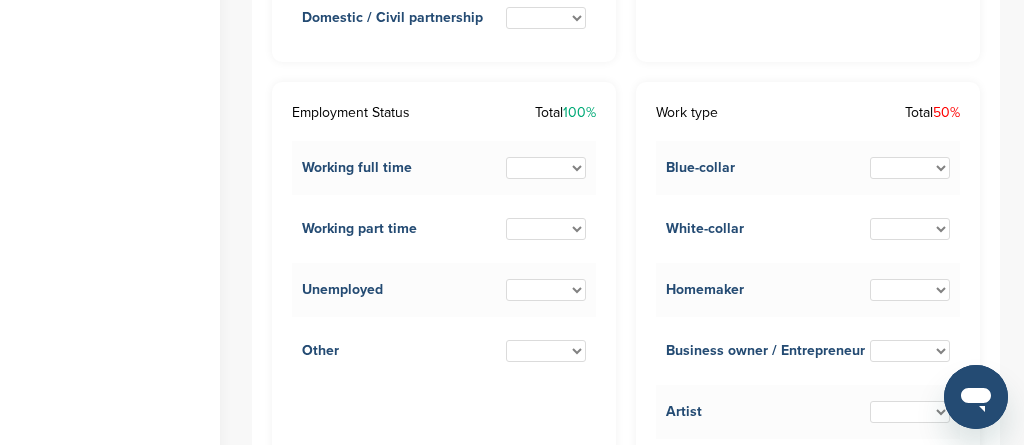 select on "**" 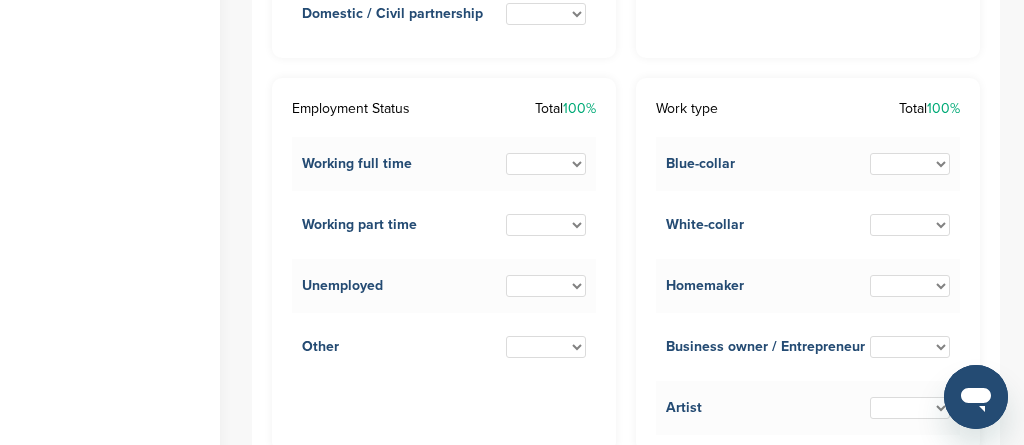 scroll, scrollTop: 4112, scrollLeft: 0, axis: vertical 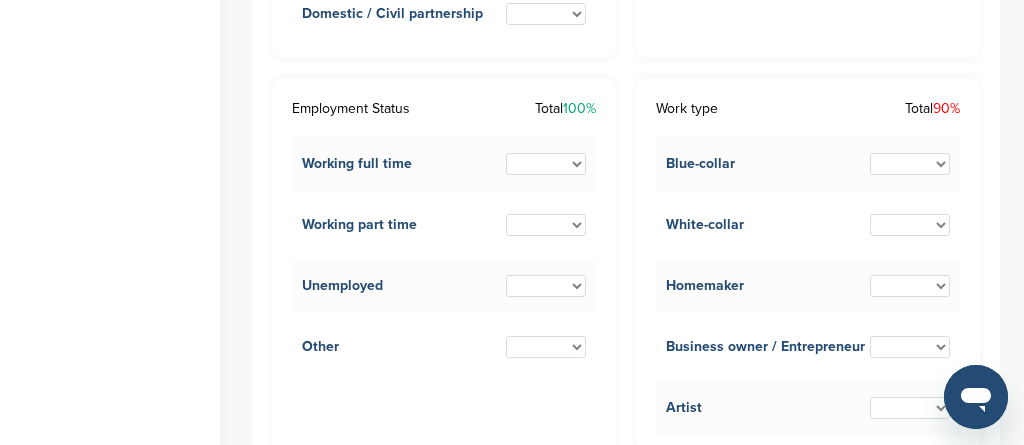 select on "**" 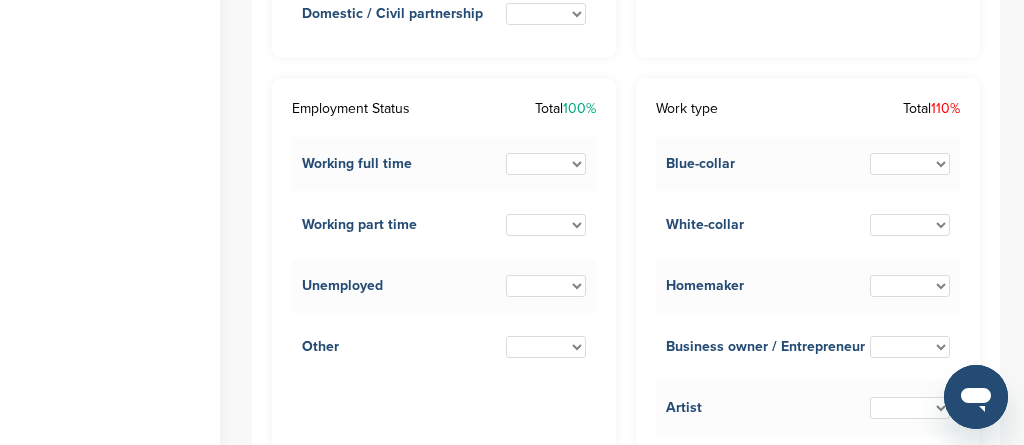 select on "**" 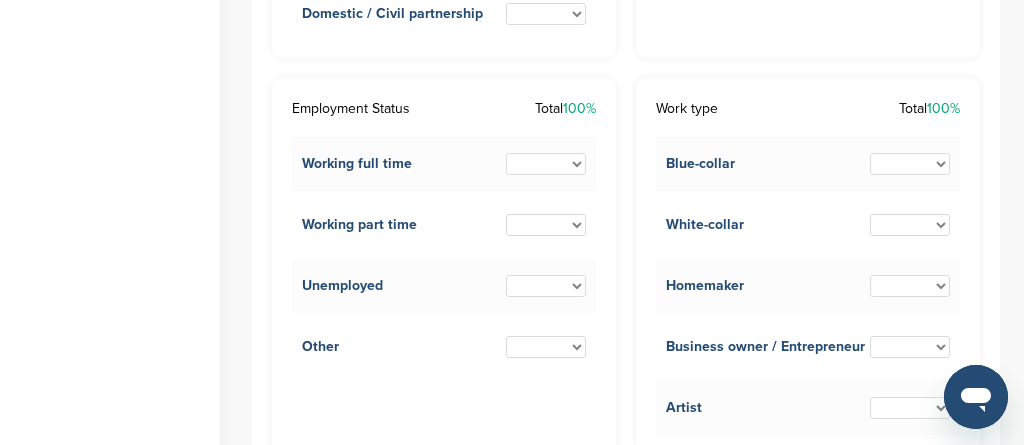 scroll, scrollTop: 4113, scrollLeft: 0, axis: vertical 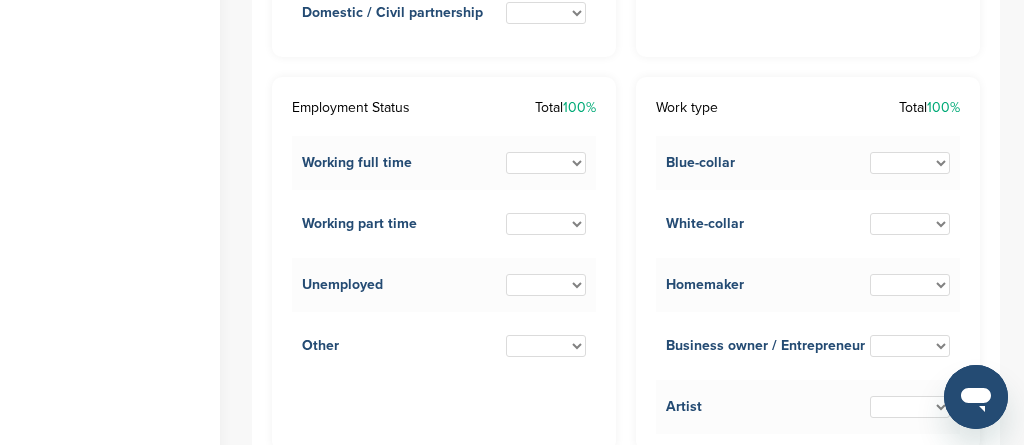 click on "Homemaker
*
**
**
**
**
**
**
**
**
**
***" at bounding box center [808, 285] 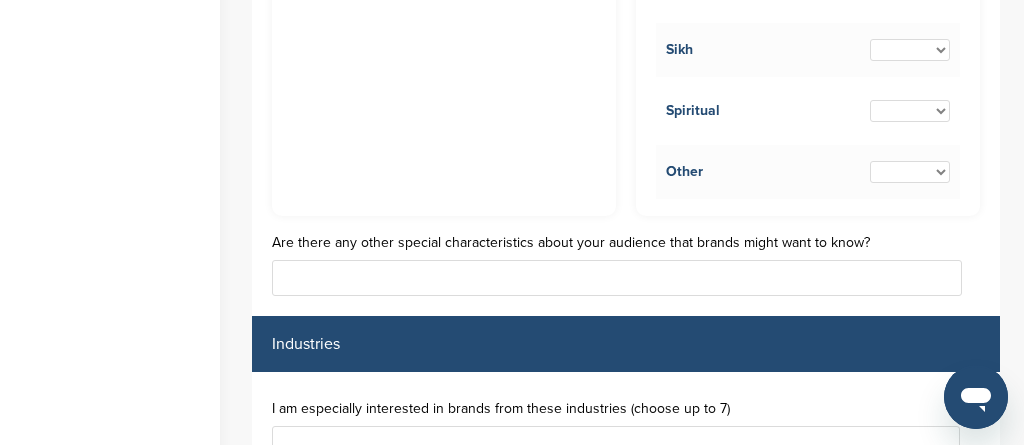 scroll, scrollTop: 5109, scrollLeft: 0, axis: vertical 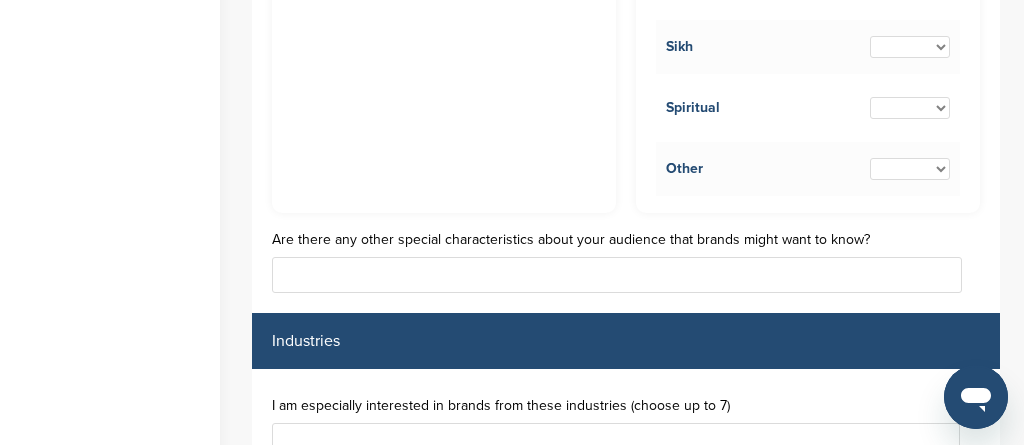 click at bounding box center (617, 275) 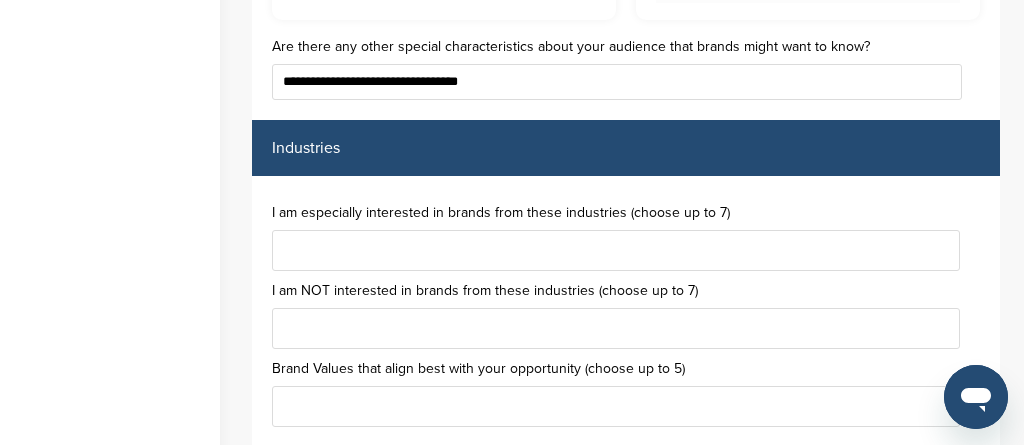 scroll, scrollTop: 5305, scrollLeft: 0, axis: vertical 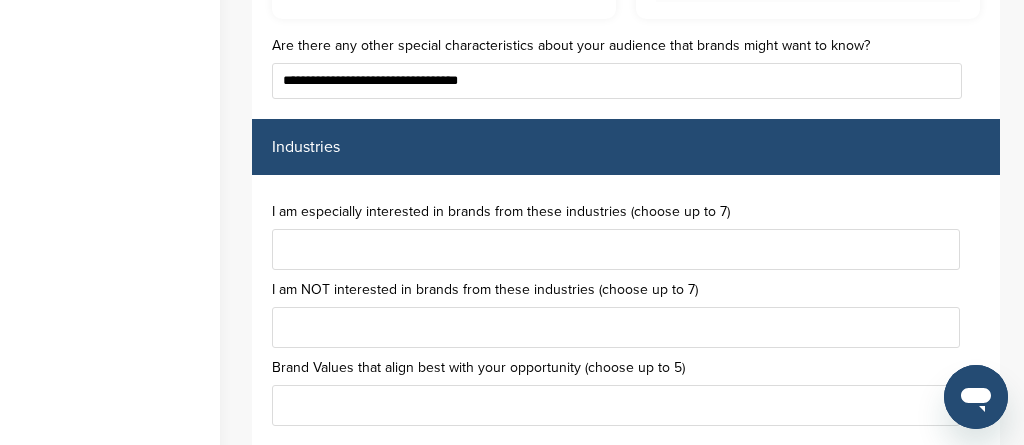 type on "**********" 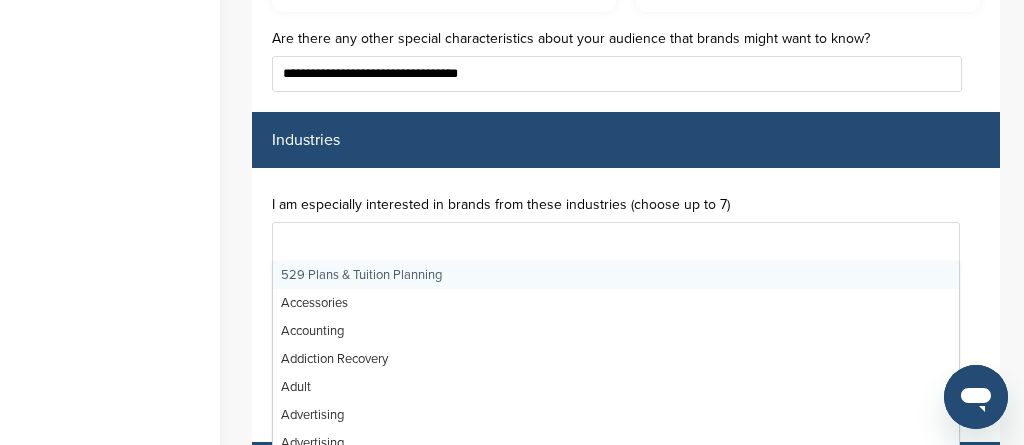 scroll, scrollTop: 5311, scrollLeft: 0, axis: vertical 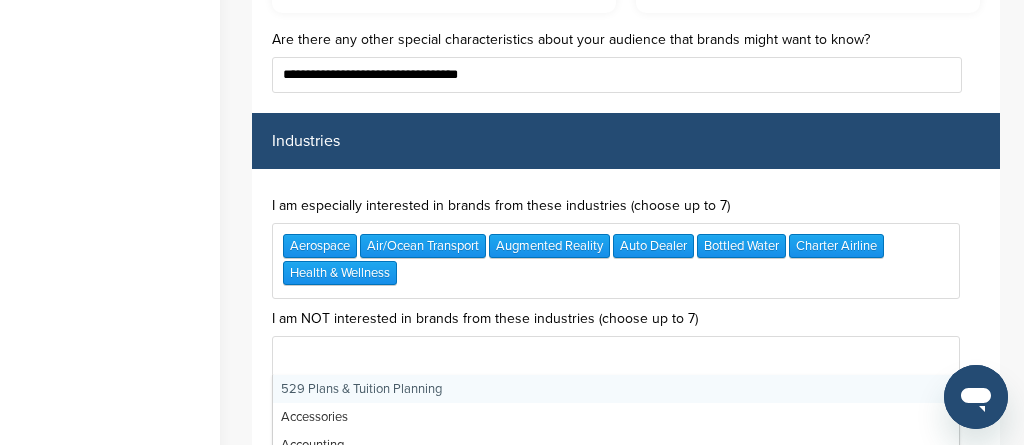 click at bounding box center (616, 356) 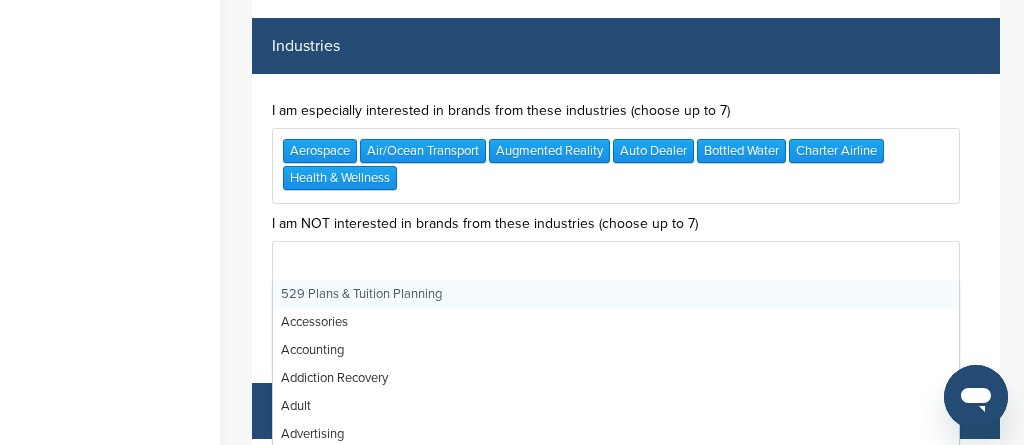 scroll, scrollTop: 5432, scrollLeft: 0, axis: vertical 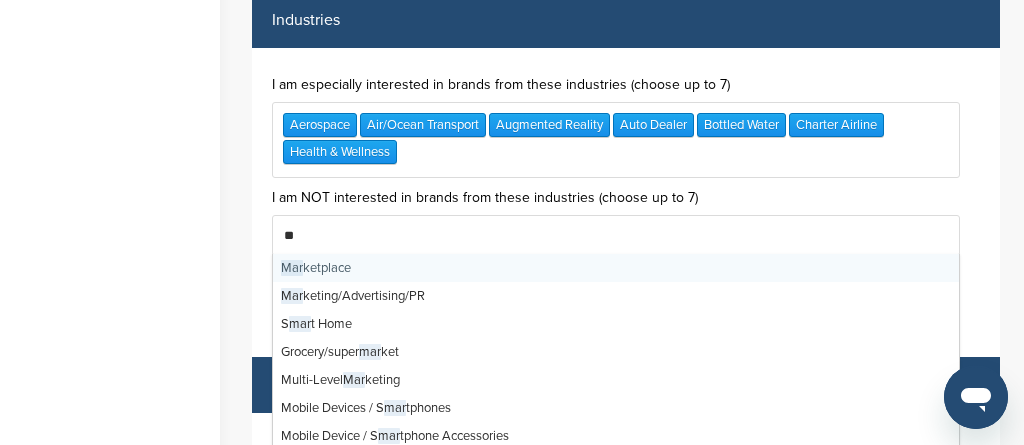 type on "*" 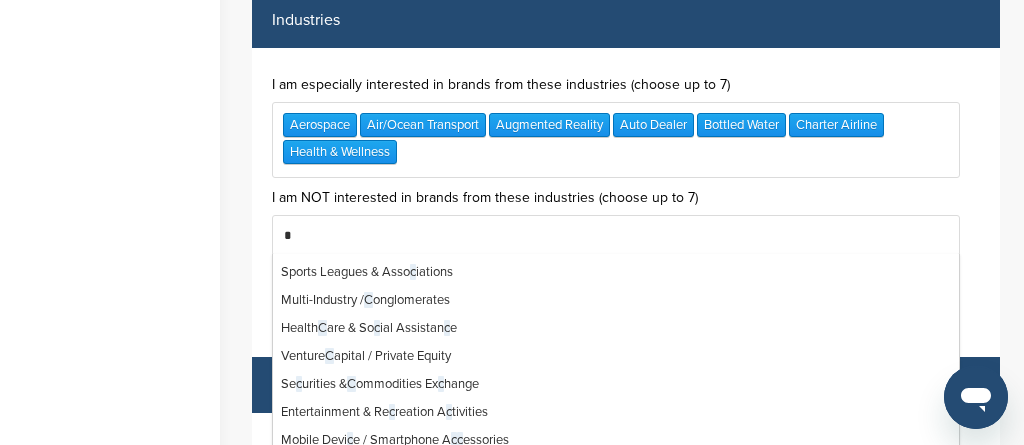 scroll, scrollTop: 3229, scrollLeft: 0, axis: vertical 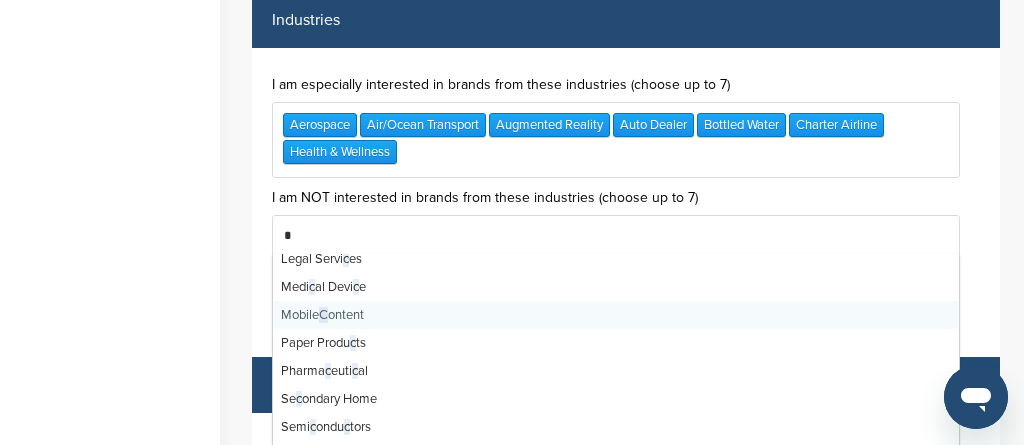 type on "**" 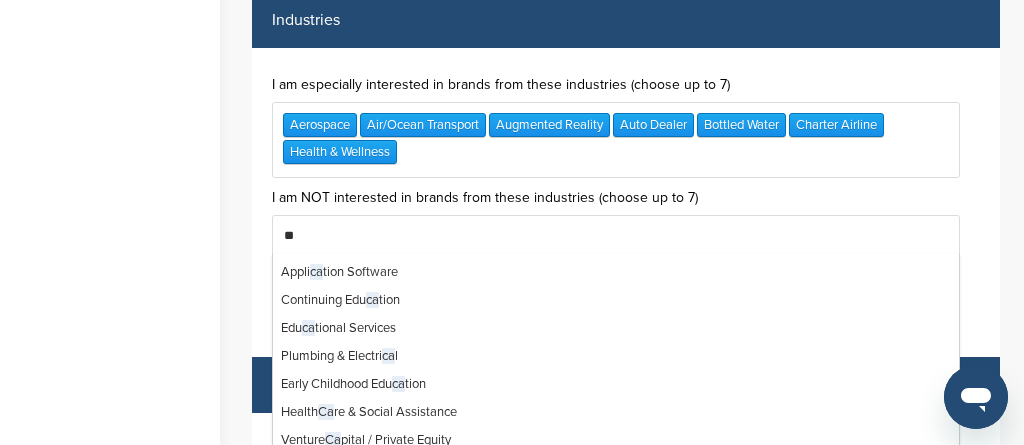 scroll, scrollTop: 0, scrollLeft: 0, axis: both 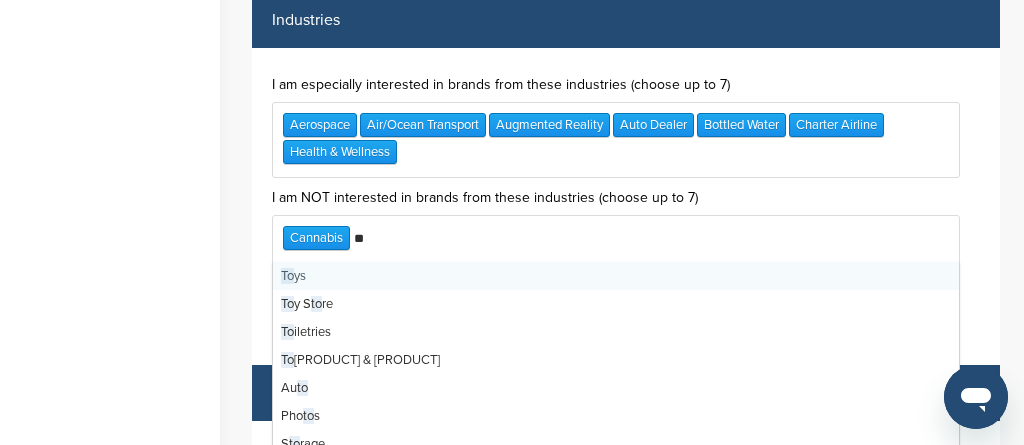 type on "***" 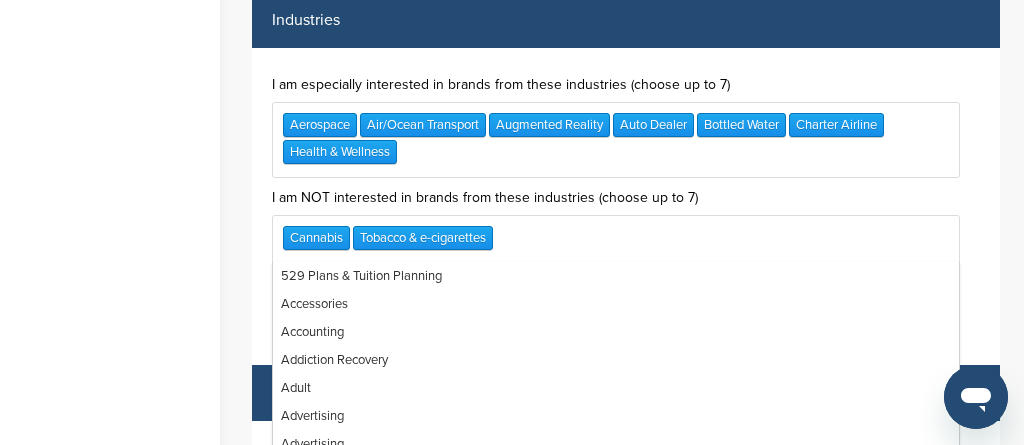scroll, scrollTop: 9819, scrollLeft: 0, axis: vertical 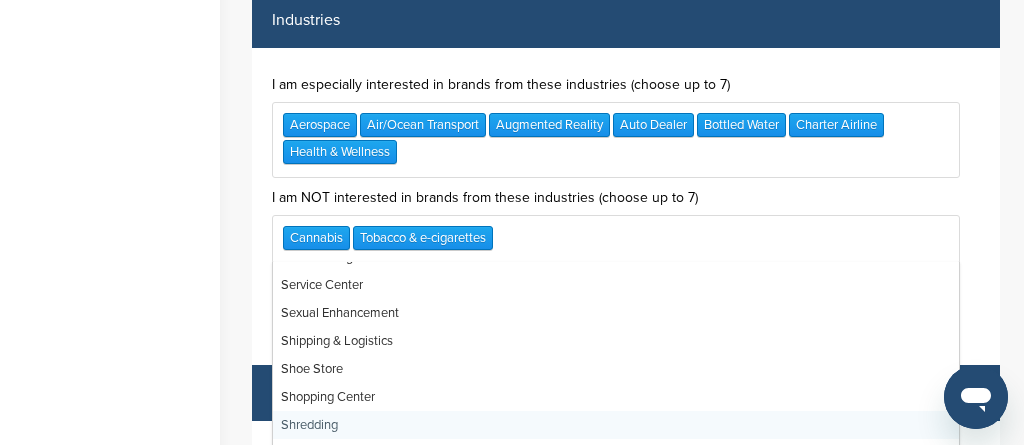 type on "*" 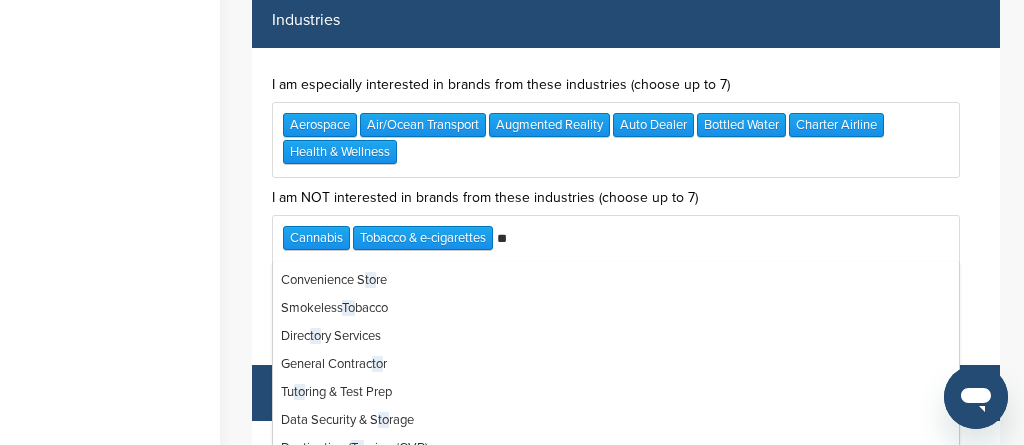 scroll, scrollTop: 0, scrollLeft: 0, axis: both 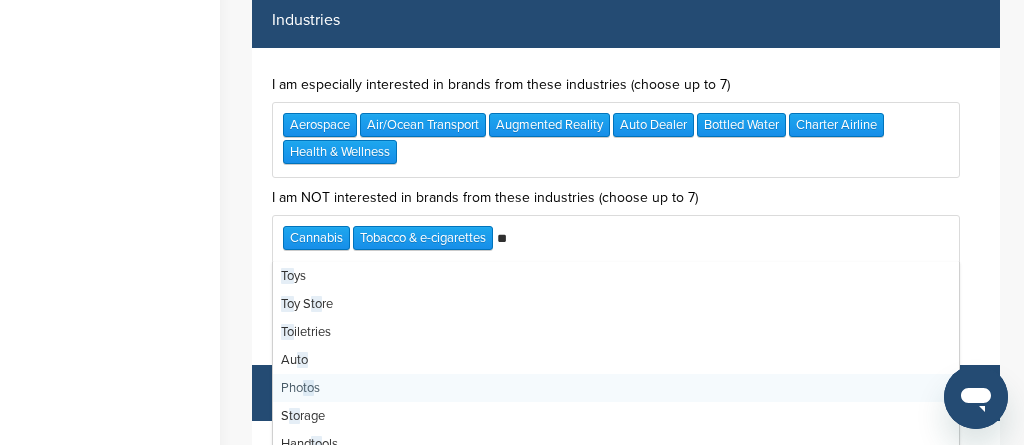 type on "***" 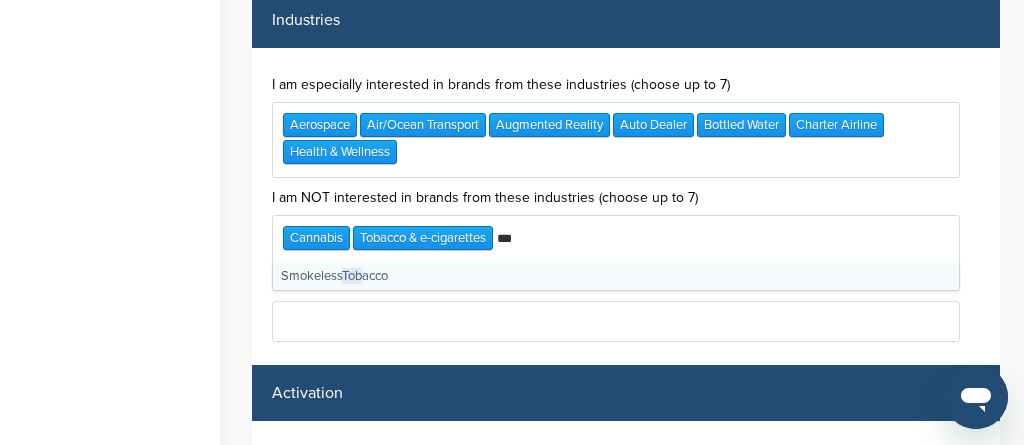 type 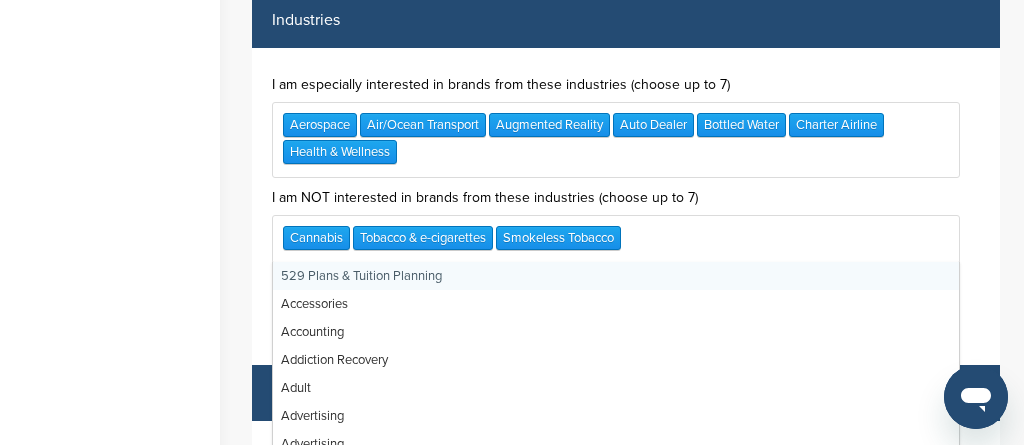 click on "[PRODUCT] [PRODUCT] & [PRODUCT] [ACTIVITY] [ACTIVITY]" at bounding box center (616, 239) 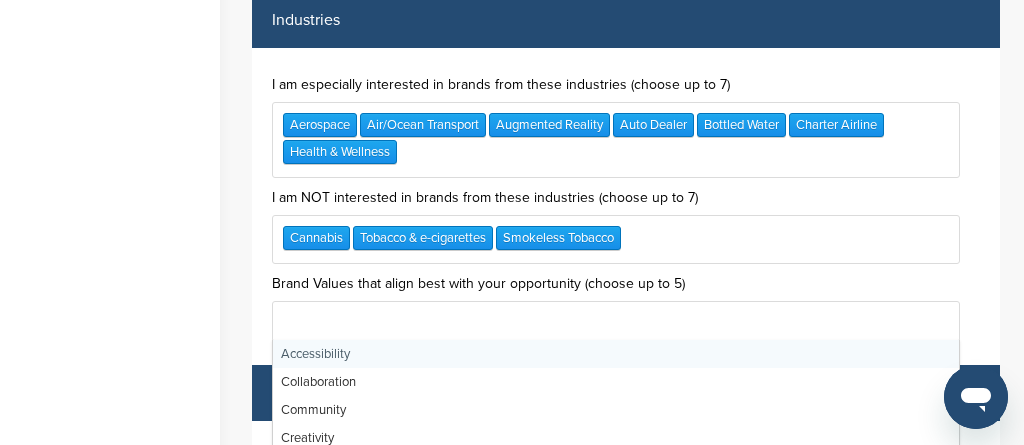 click at bounding box center (616, 321) 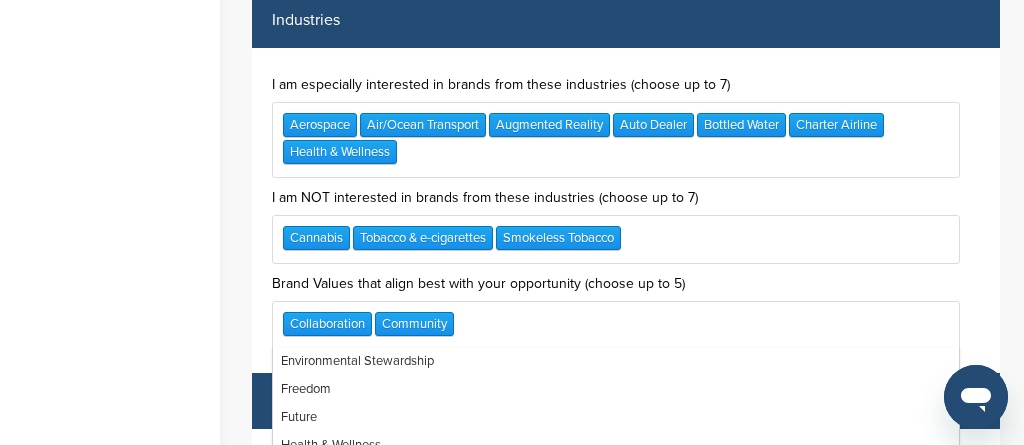 scroll, scrollTop: 179, scrollLeft: 0, axis: vertical 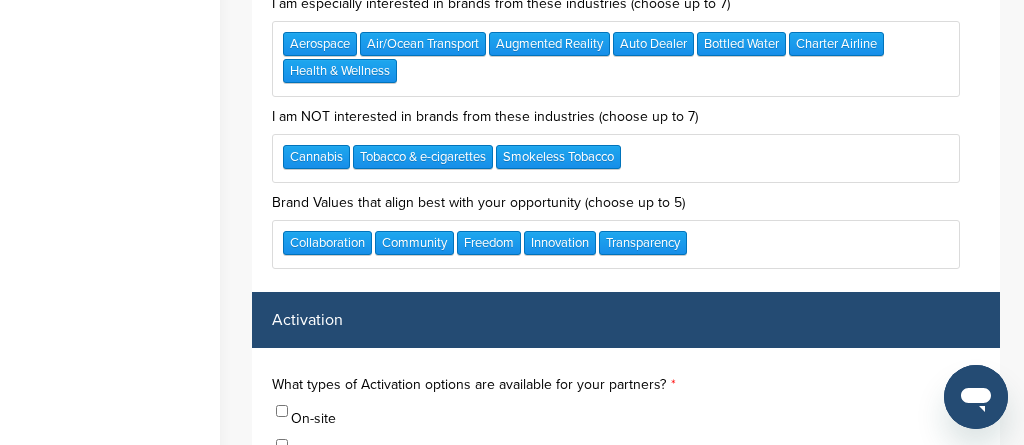 click on "Collaboration Community Freedom Innovation Transparency" at bounding box center [616, 244] 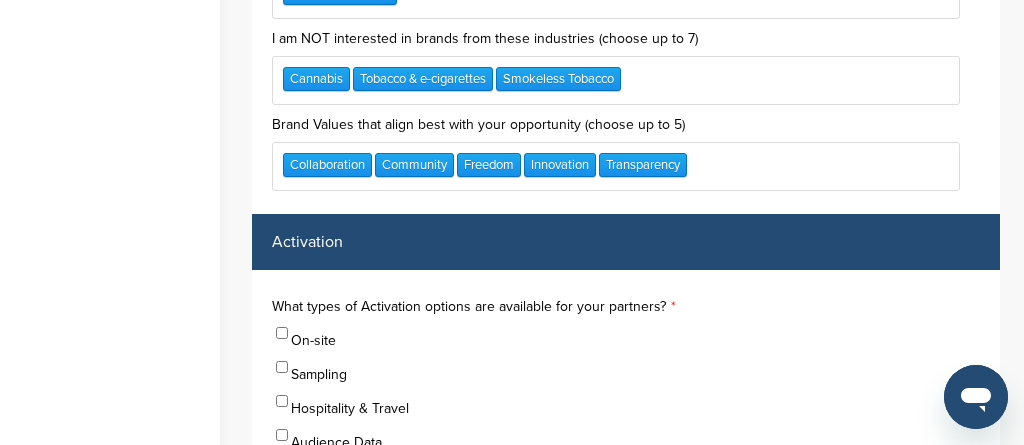 scroll, scrollTop: 5598, scrollLeft: 0, axis: vertical 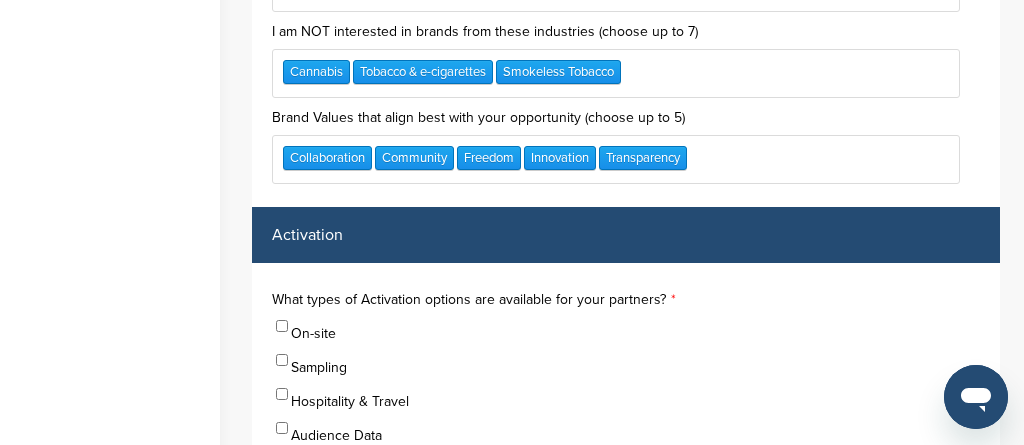 click on "On-site" at bounding box center (626, 334) 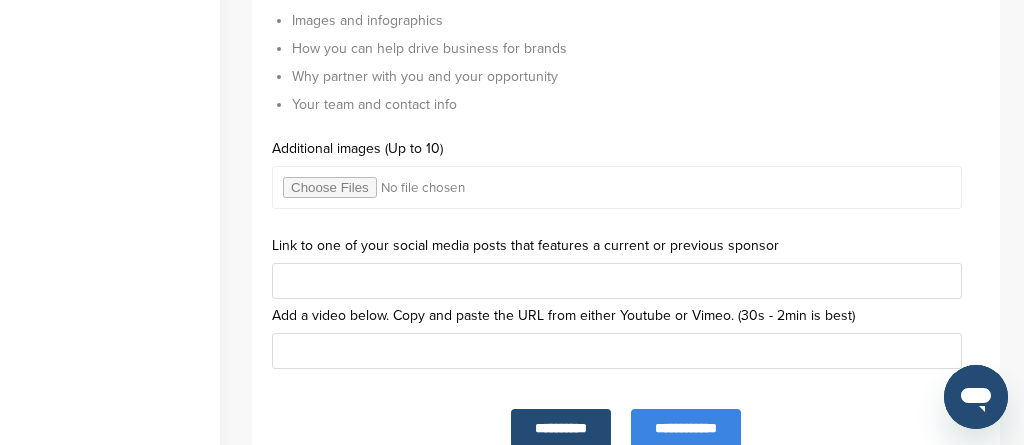 scroll, scrollTop: 6752, scrollLeft: 0, axis: vertical 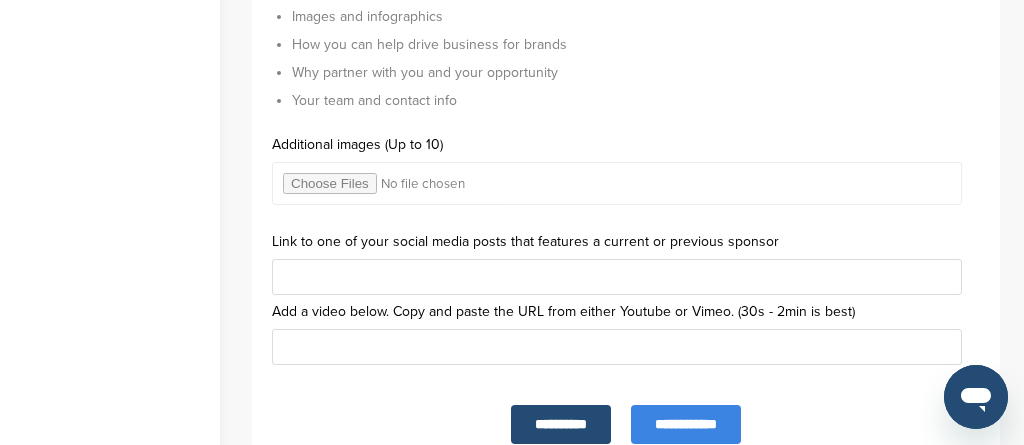 click at bounding box center (617, 347) 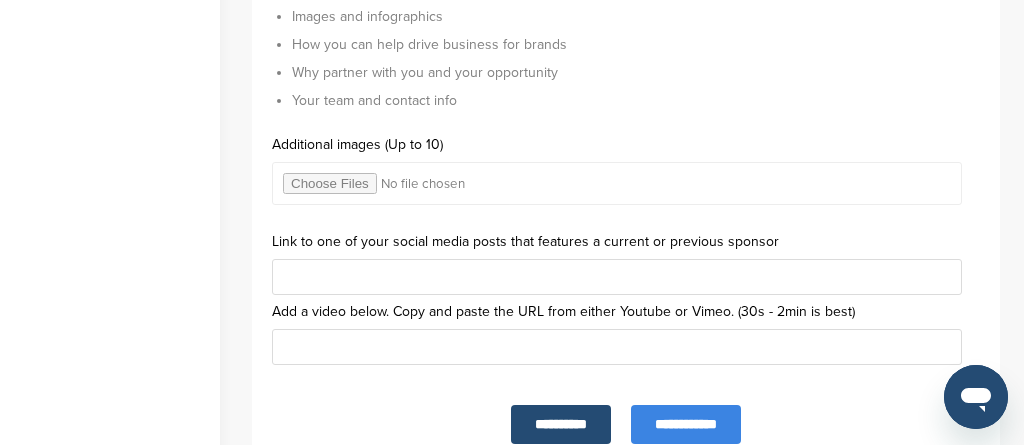 paste on "**********" 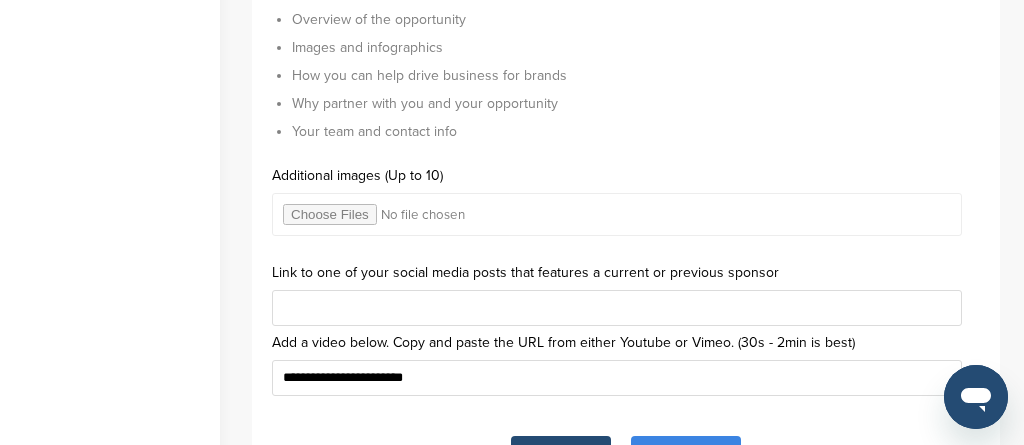 scroll, scrollTop: 6721, scrollLeft: 0, axis: vertical 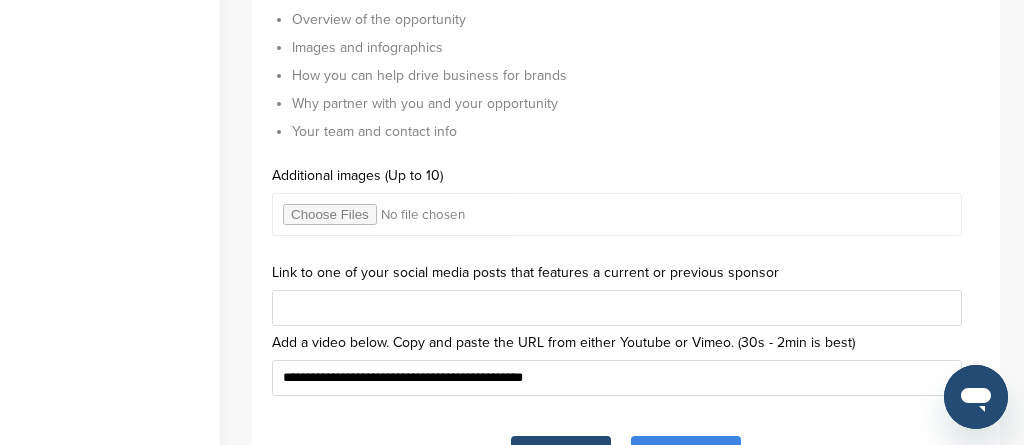 type on "**********" 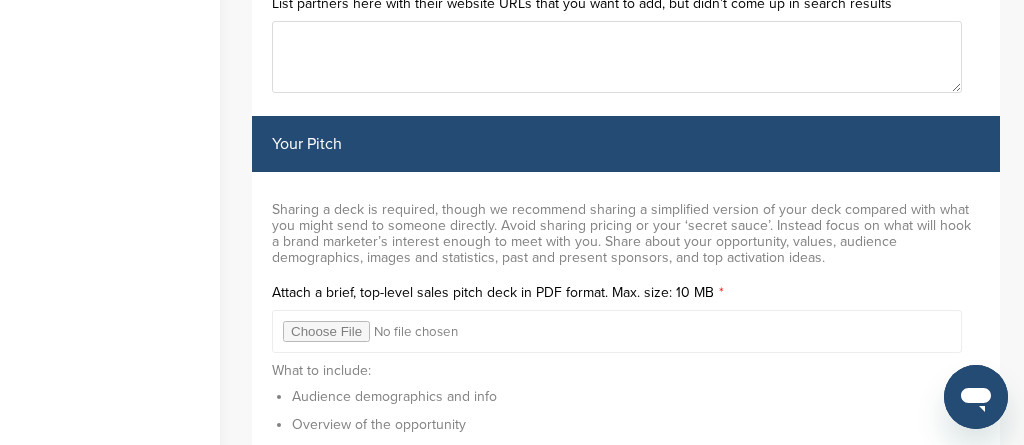 scroll, scrollTop: 6321, scrollLeft: 0, axis: vertical 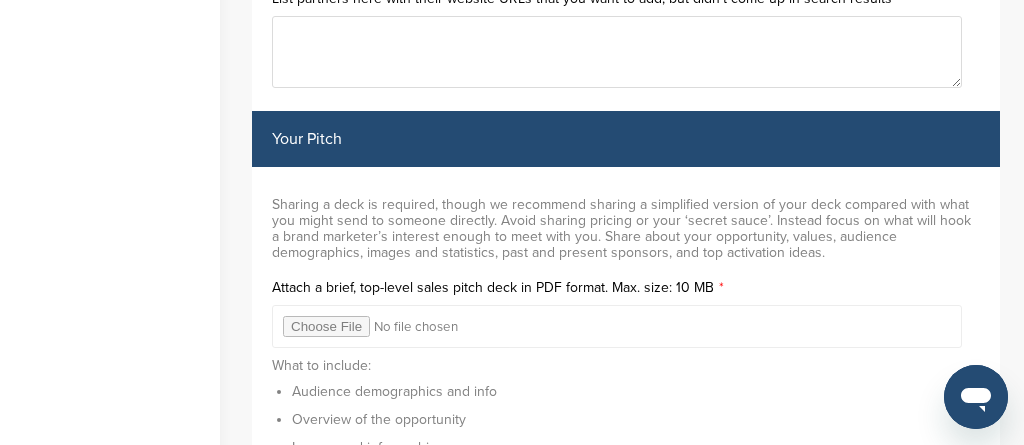 type on "**********" 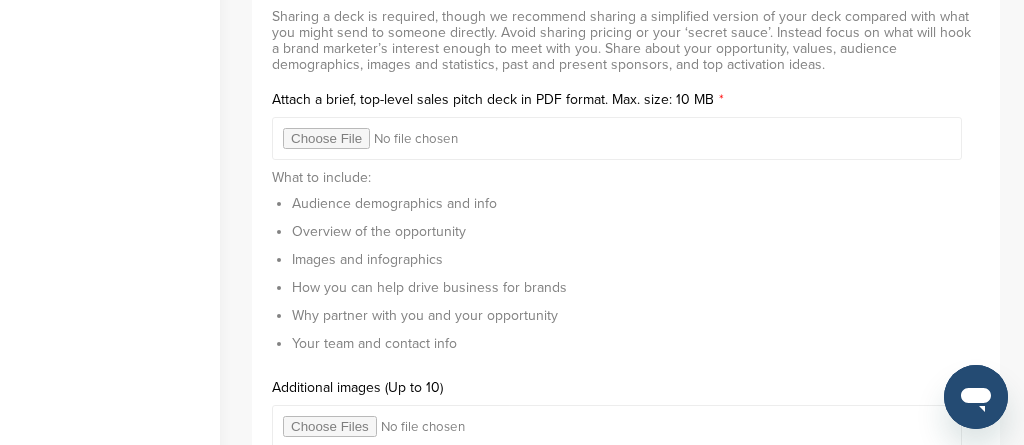 scroll, scrollTop: 6507, scrollLeft: 0, axis: vertical 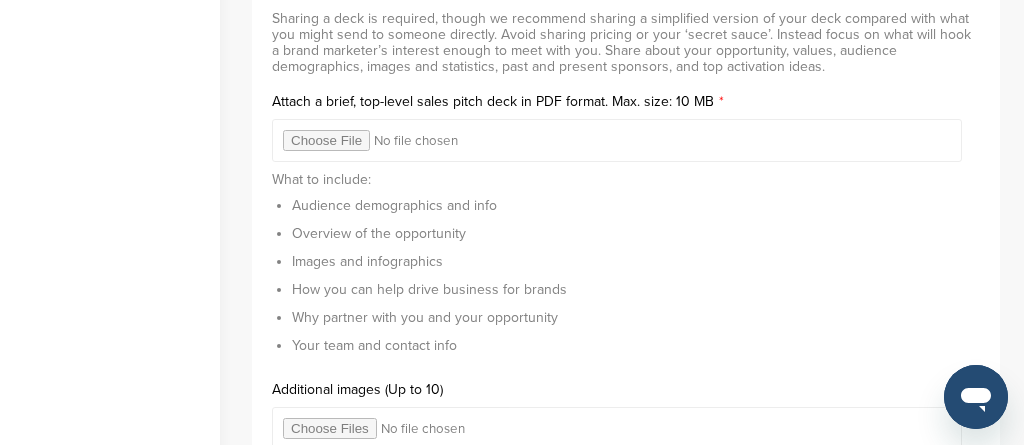 click at bounding box center (617, 428) 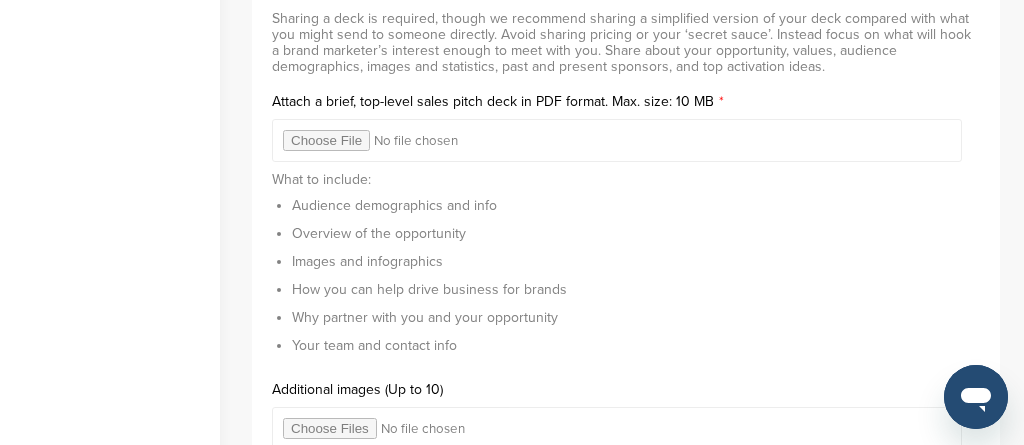 type on "**********" 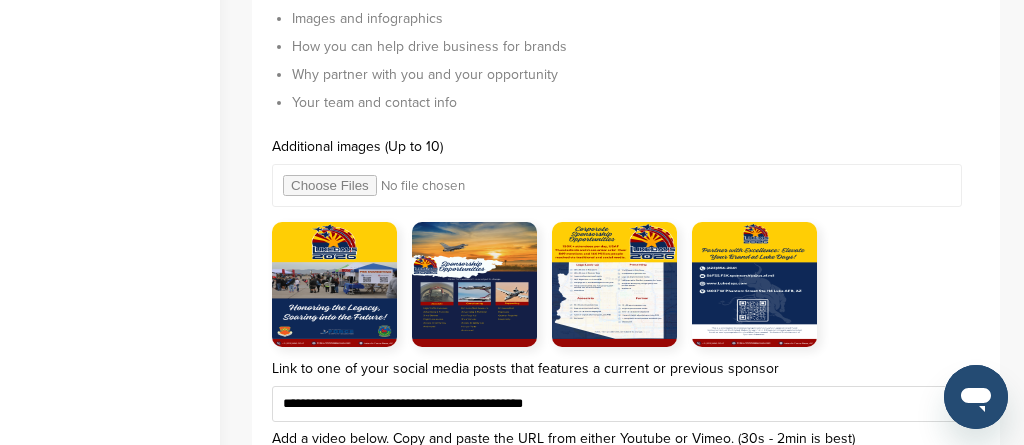 scroll, scrollTop: 6767, scrollLeft: 0, axis: vertical 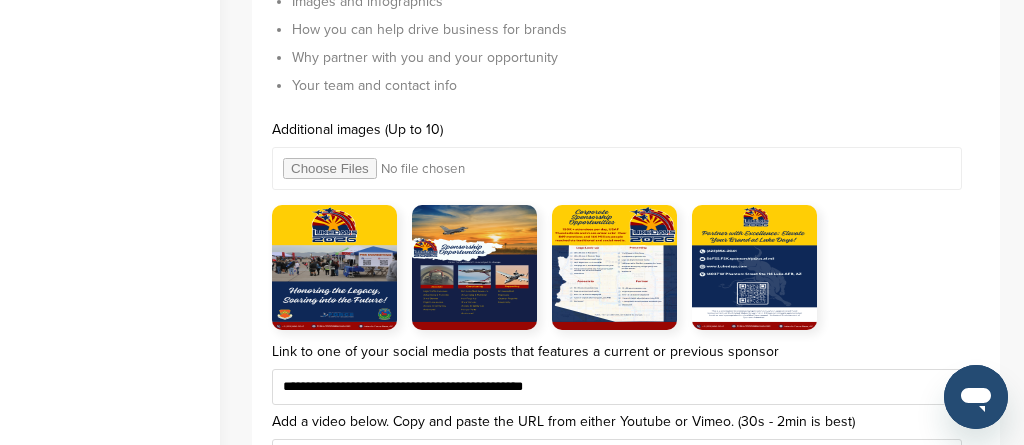 click on "**********" at bounding box center (561, 534) 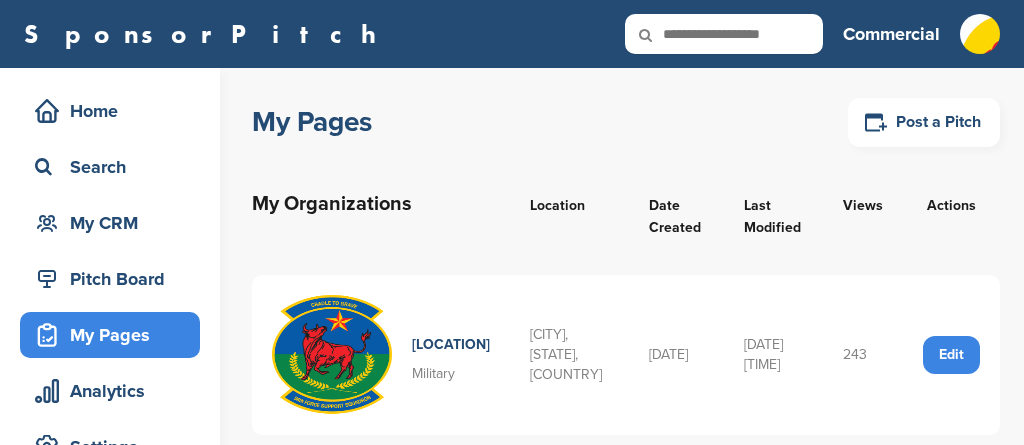 scroll, scrollTop: 0, scrollLeft: 0, axis: both 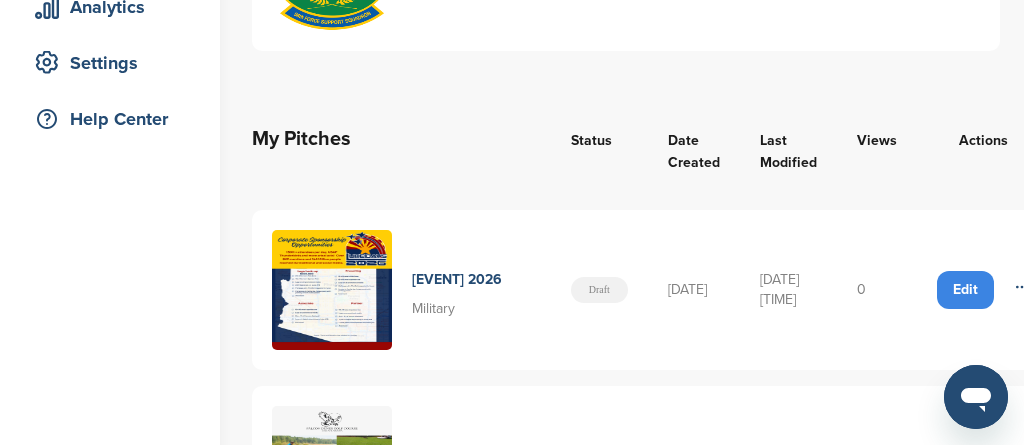 click on "Edit" at bounding box center (965, 290) 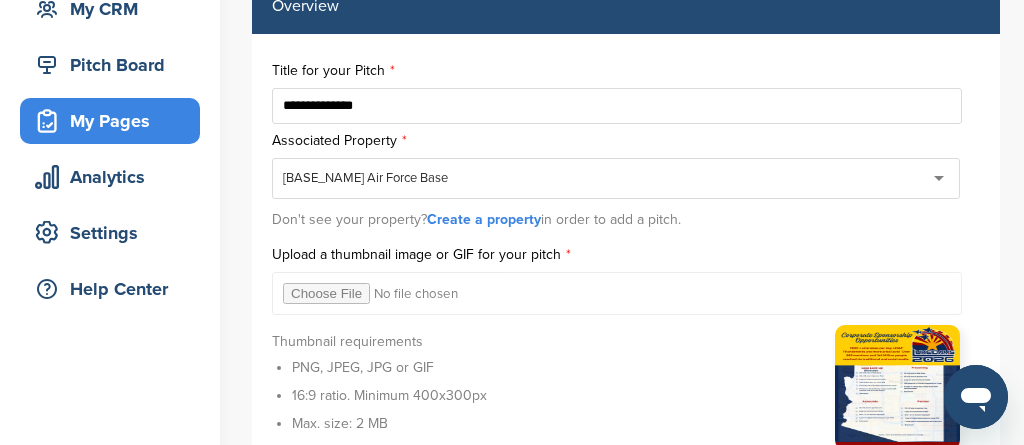 scroll, scrollTop: 0, scrollLeft: 0, axis: both 